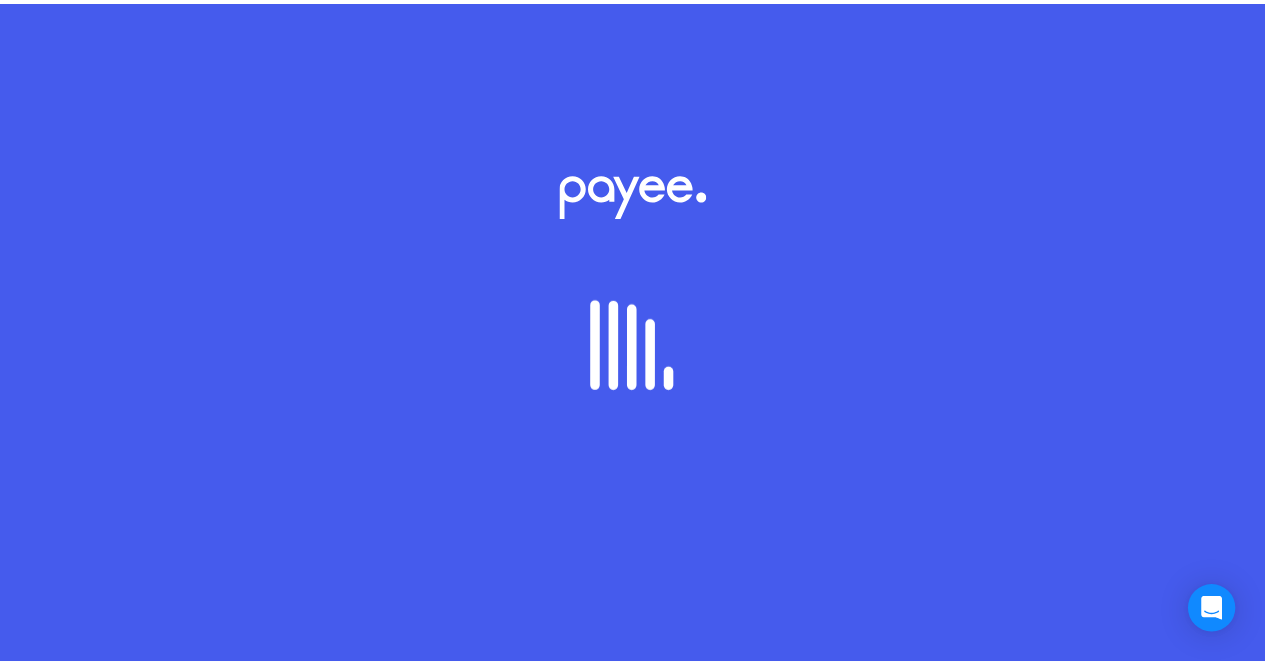 scroll, scrollTop: 0, scrollLeft: 0, axis: both 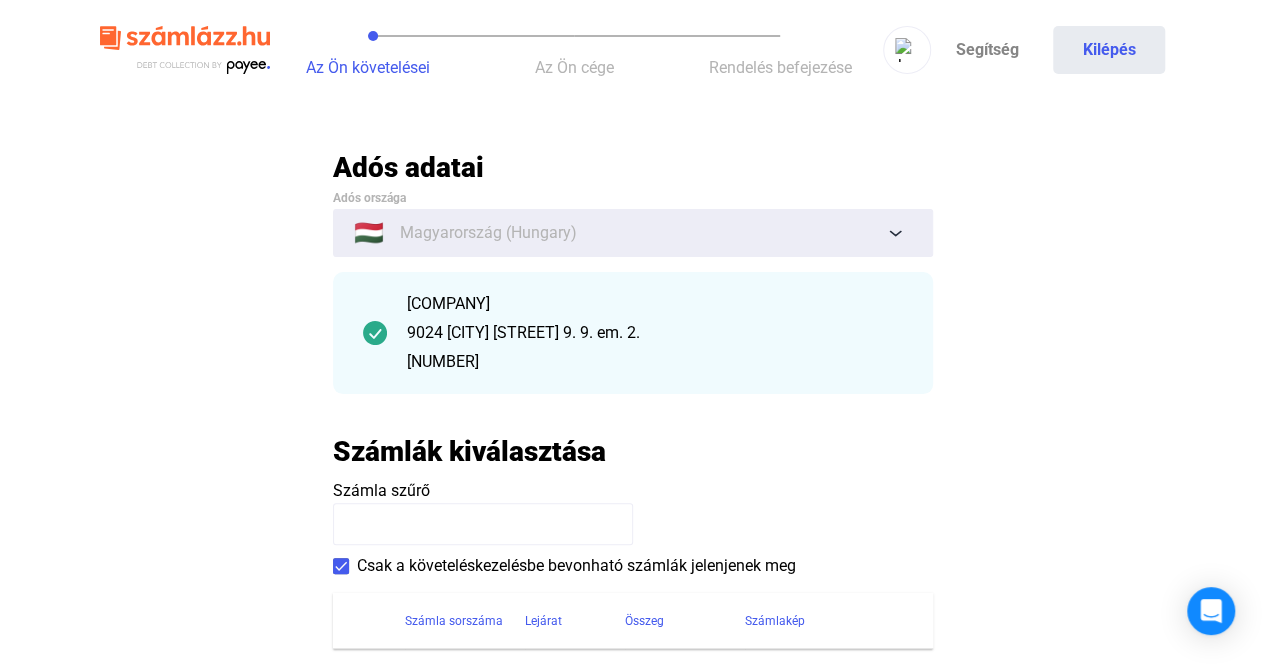 click on "9024 [CITY] [STREET] 9. 9. em. 2." at bounding box center (655, 333) 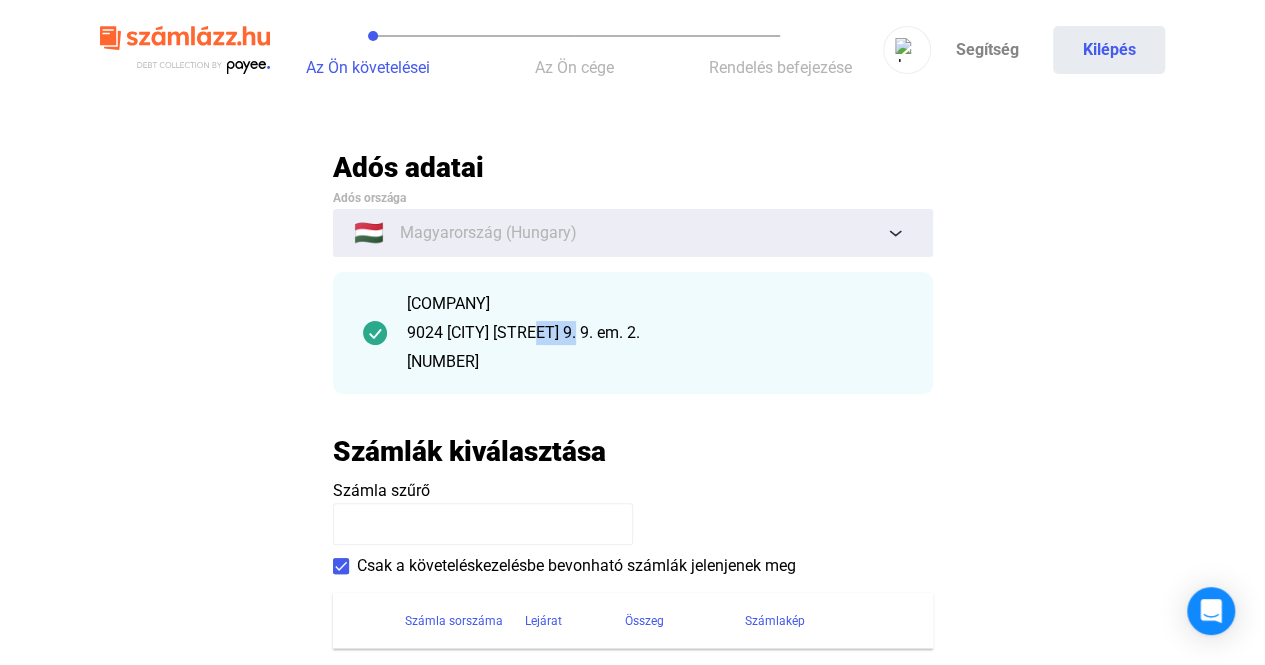click on "9024 [CITY] [STREET] 9. 9. em. 2." at bounding box center (655, 333) 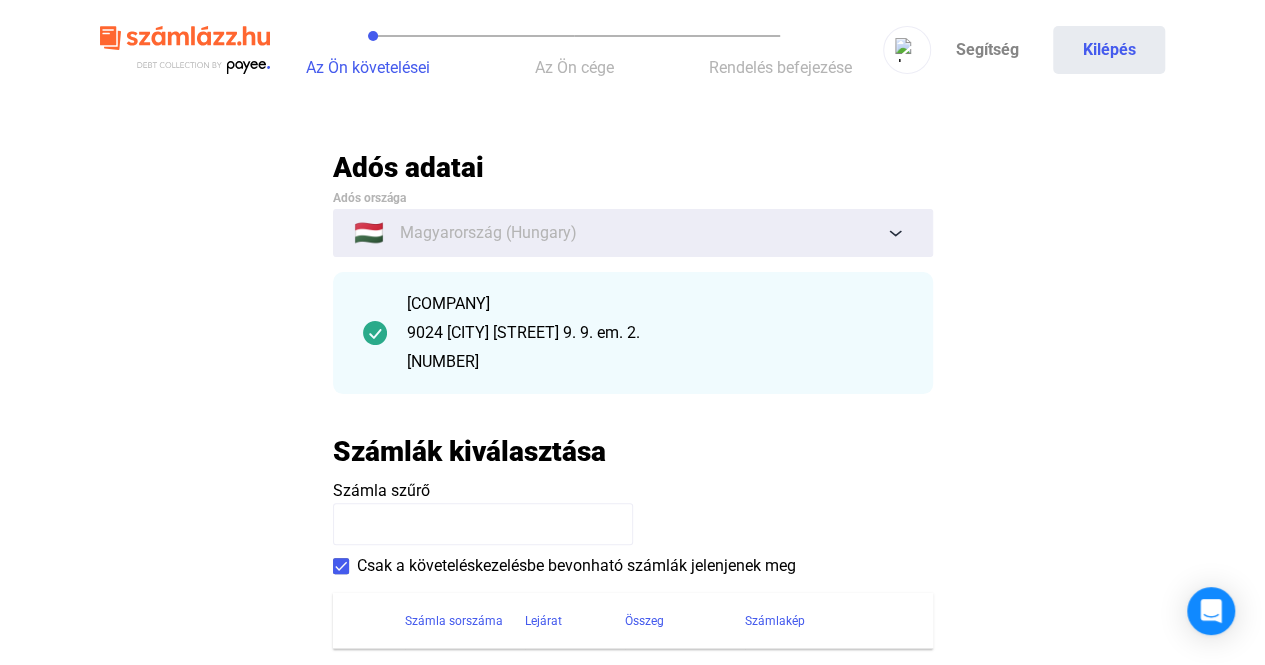 click on "9024 [CITY] [STREET] 9. 9. em. 2." at bounding box center [655, 333] 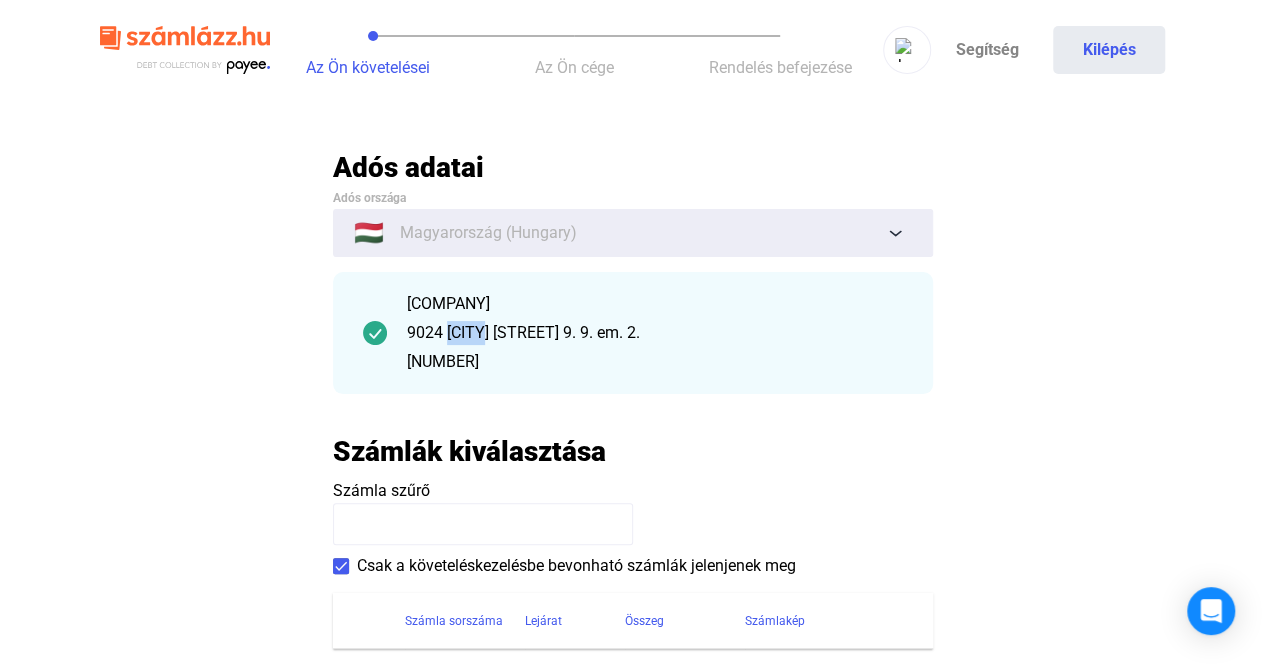 click on "9024 [CITY] [STREET] 9. 9. em. 2." at bounding box center (655, 333) 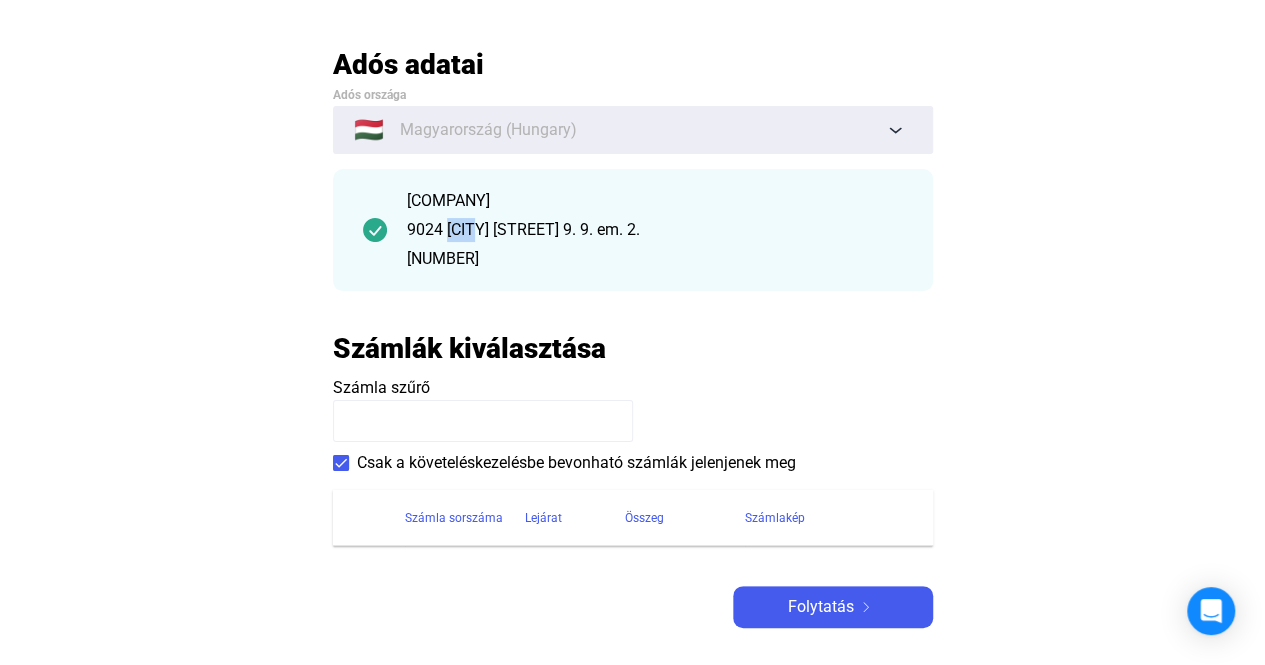scroll, scrollTop: 200, scrollLeft: 0, axis: vertical 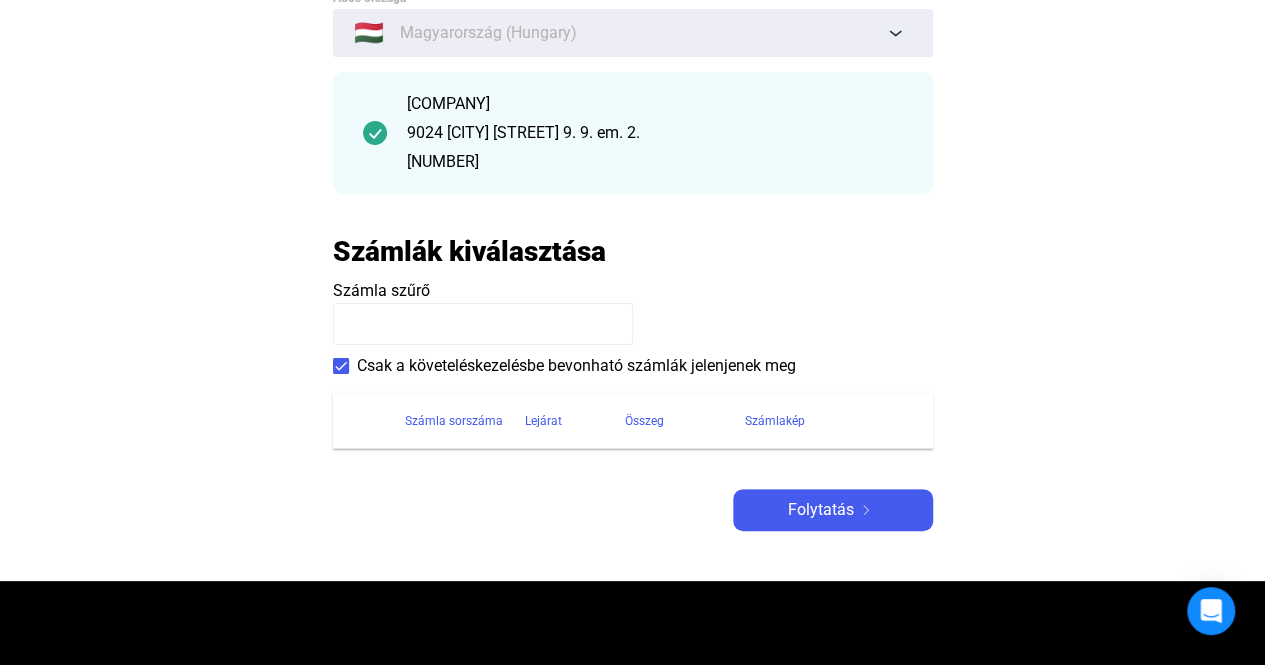 click on "Számla szűrő" at bounding box center (633, 312) 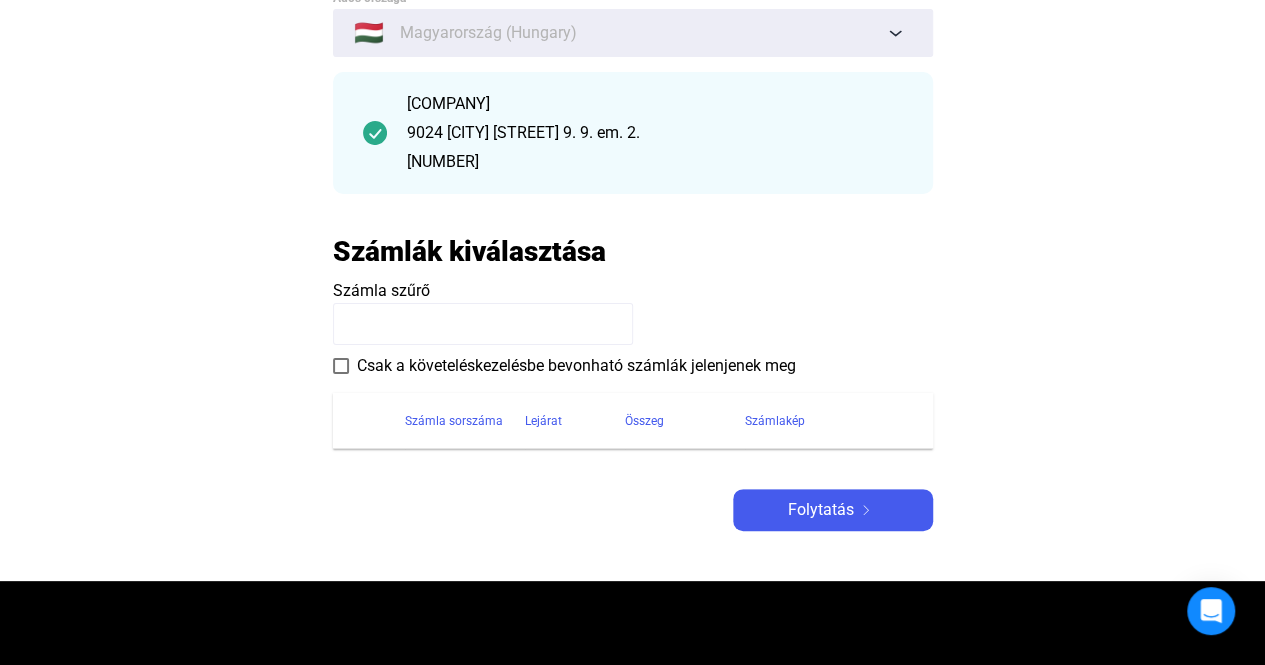 click at bounding box center (341, 366) 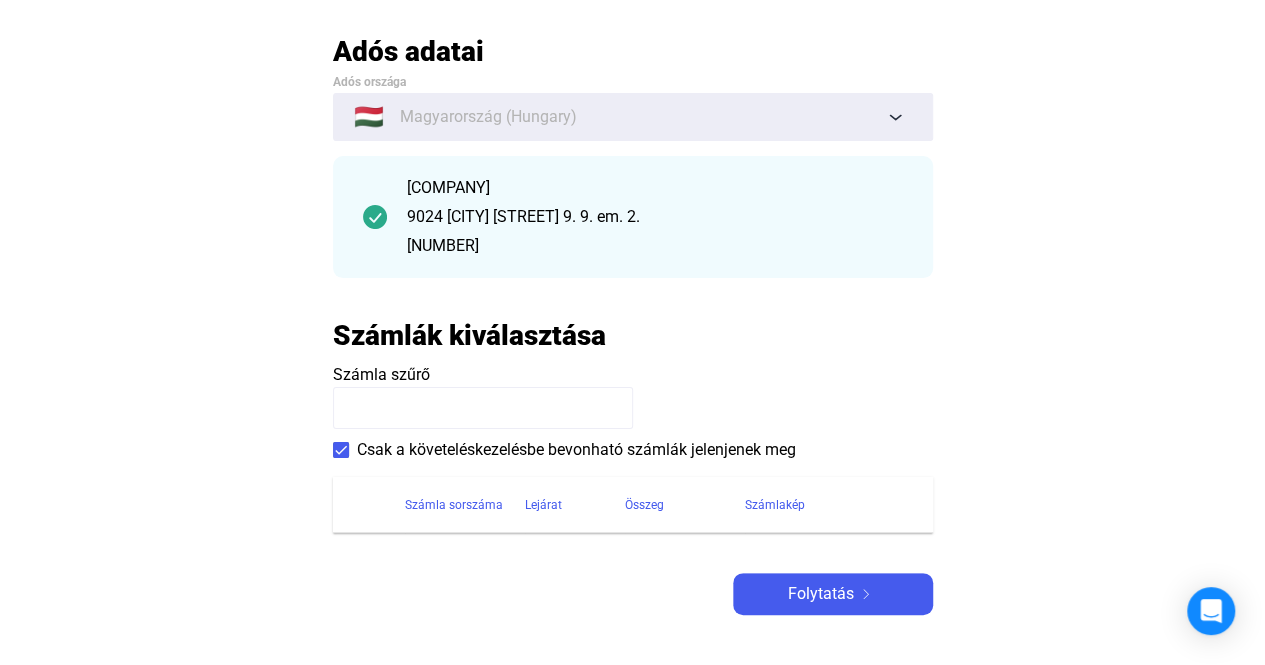 scroll, scrollTop: 0, scrollLeft: 0, axis: both 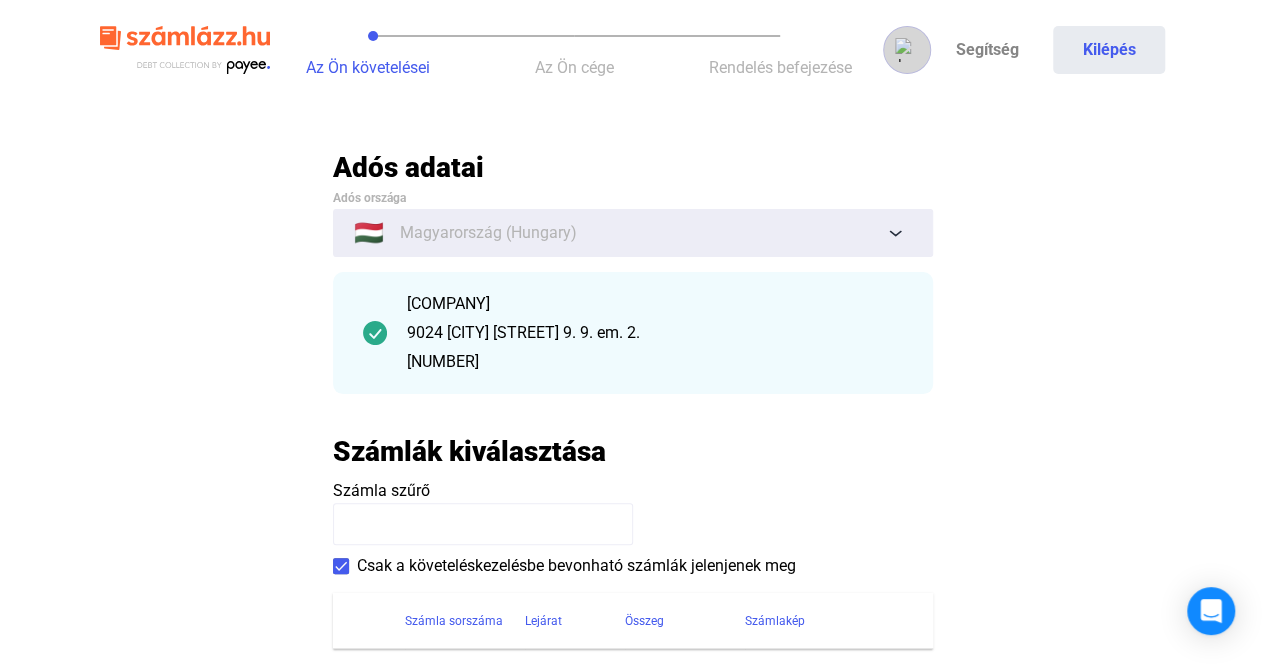click at bounding box center [907, 50] 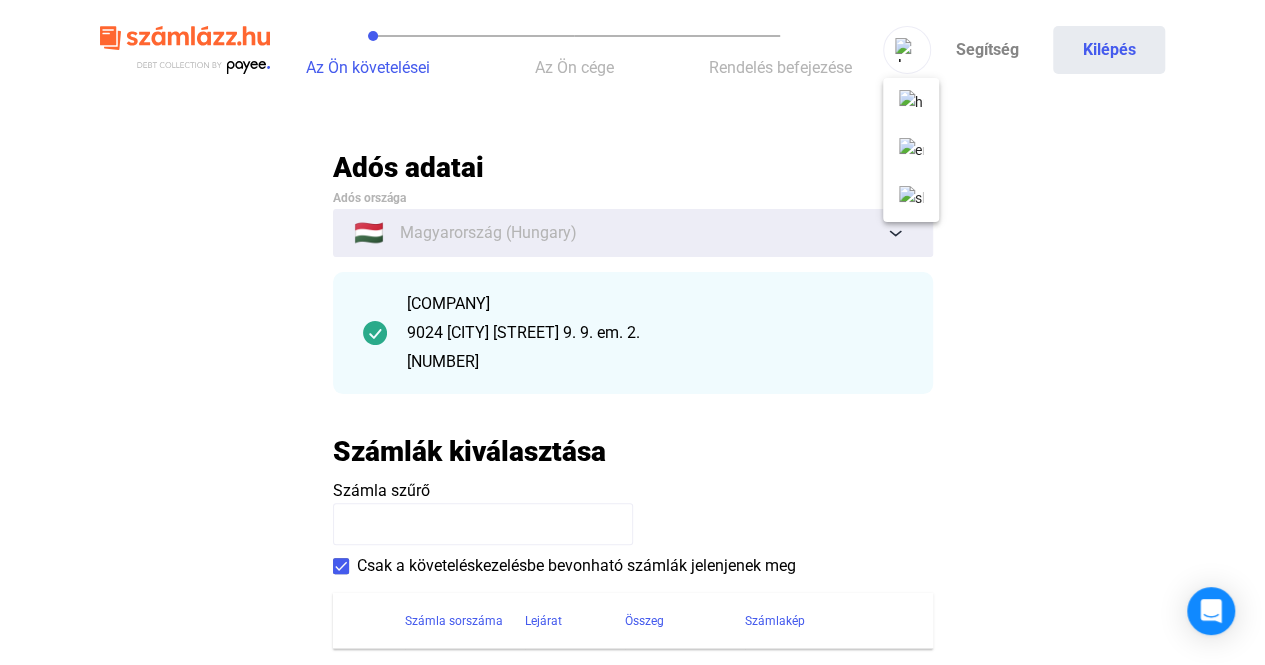 click at bounding box center (632, 332) 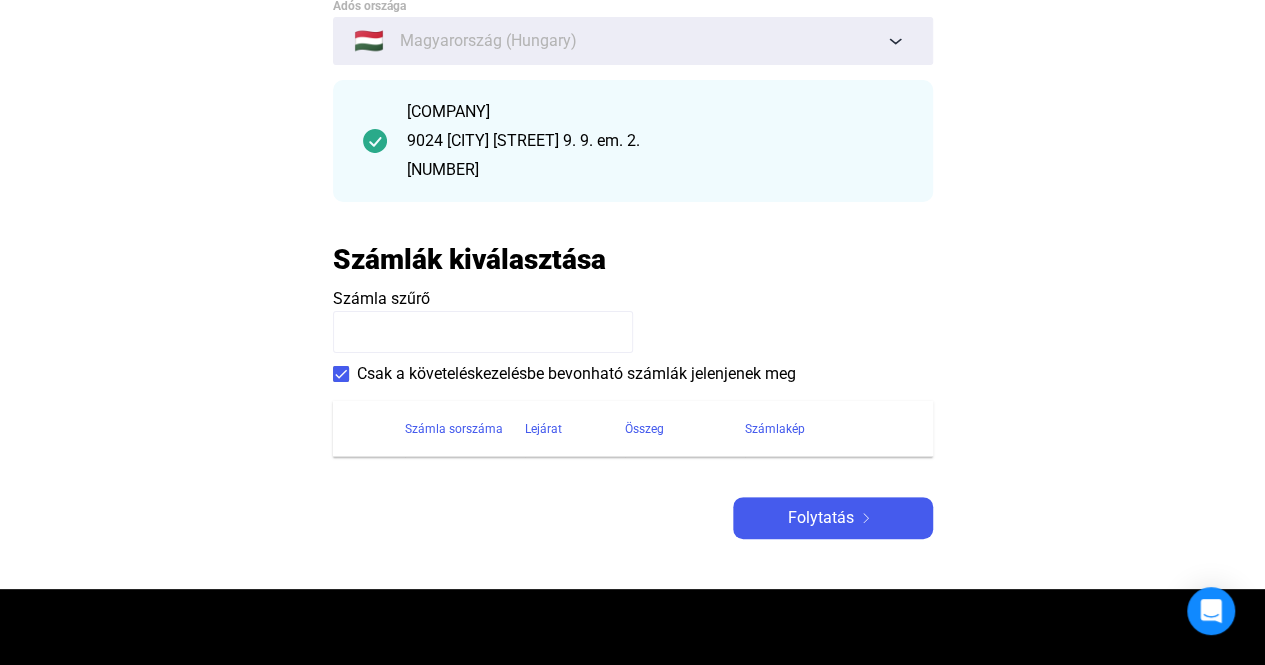 scroll, scrollTop: 300, scrollLeft: 0, axis: vertical 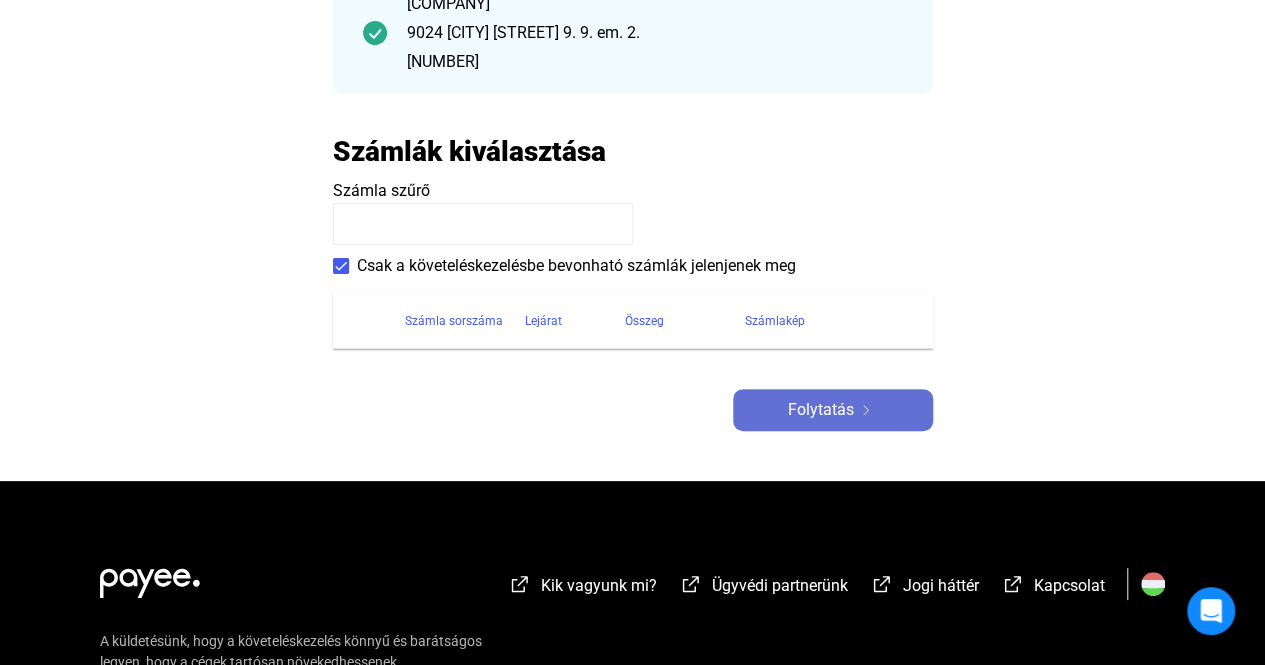 click on "Folytatás" at bounding box center [821, 410] 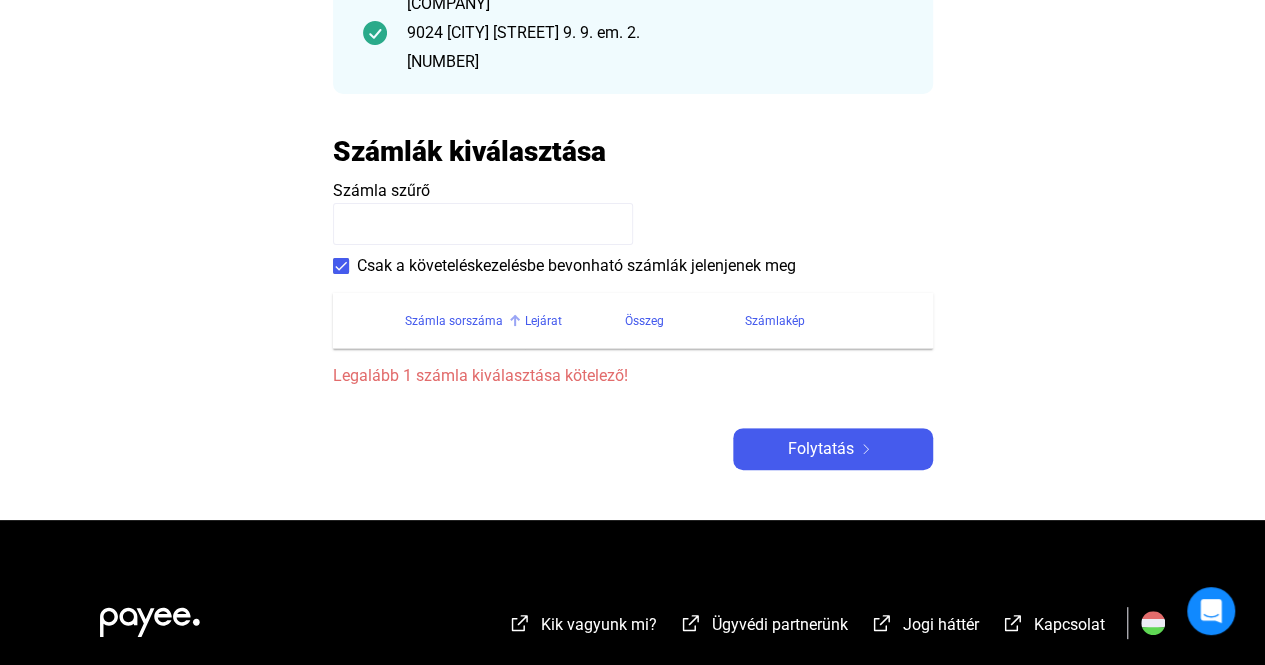 click on "Számla sorszáma" at bounding box center (454, 321) 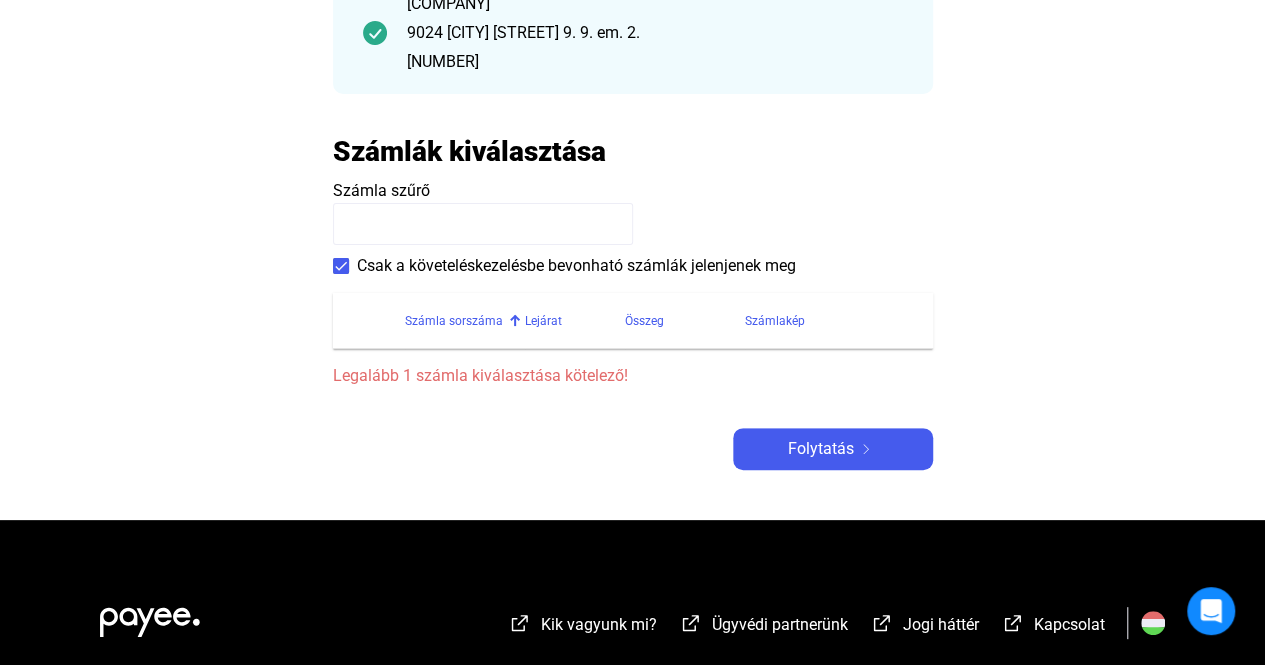 click at bounding box center [515, 321] 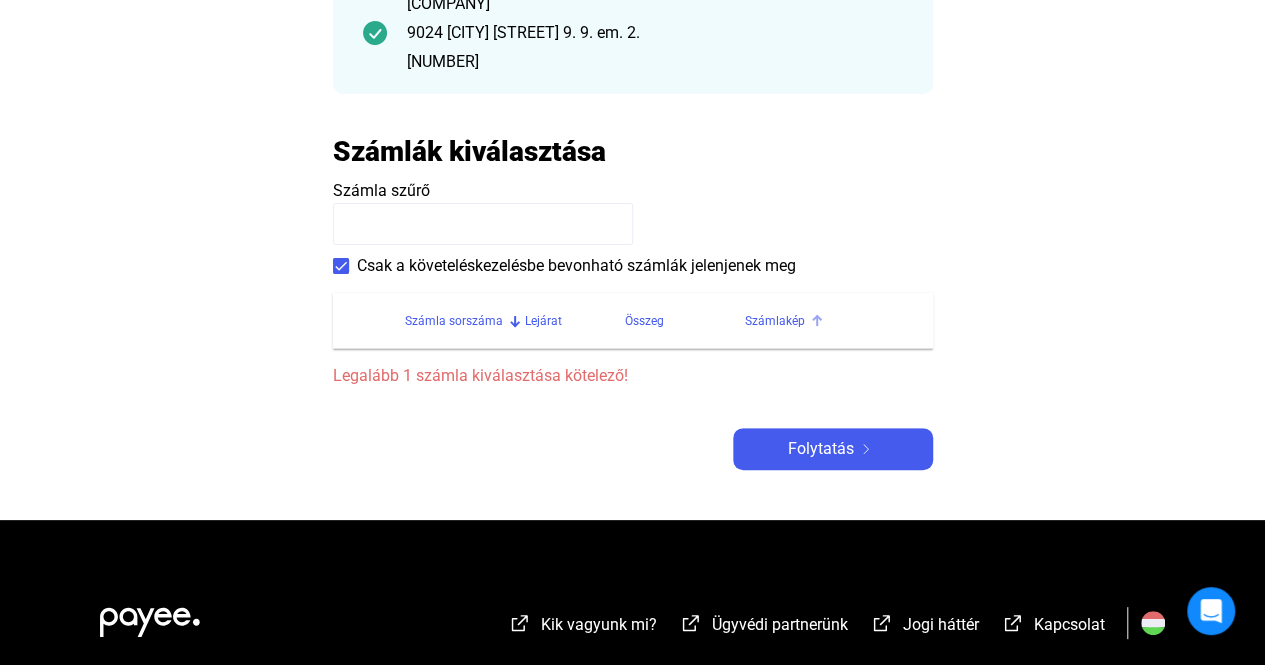 drag, startPoint x: 881, startPoint y: 321, endPoint x: 902, endPoint y: 317, distance: 21.377558 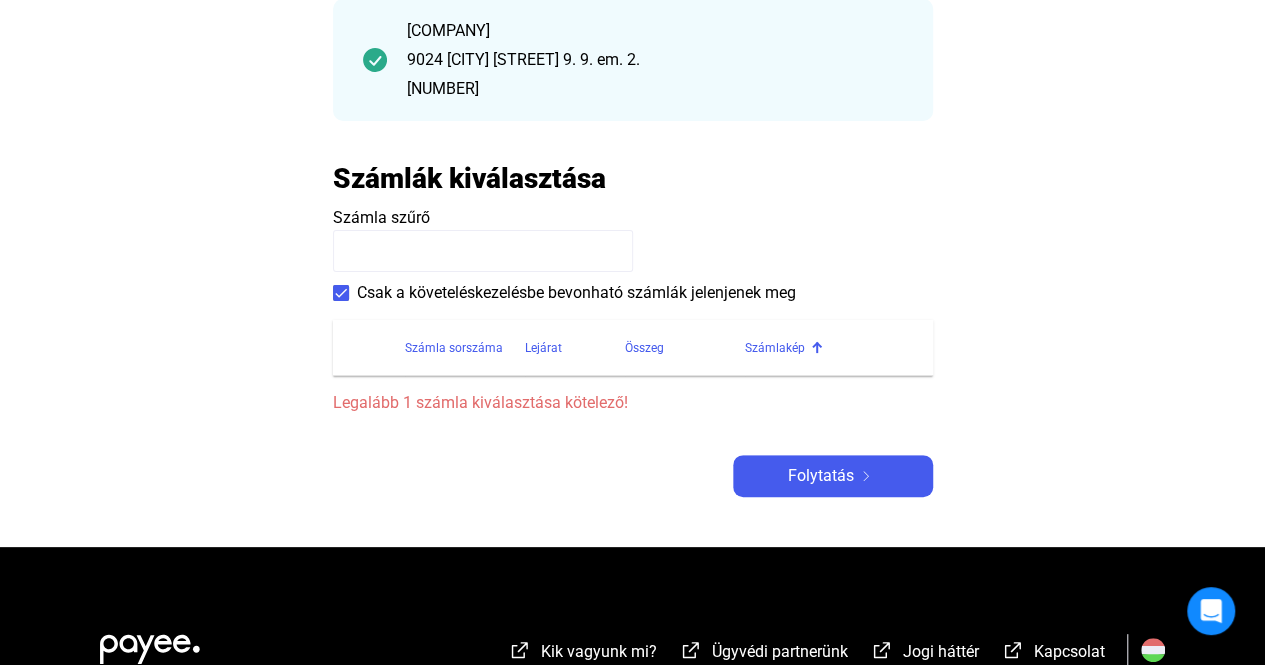 scroll, scrollTop: 400, scrollLeft: 0, axis: vertical 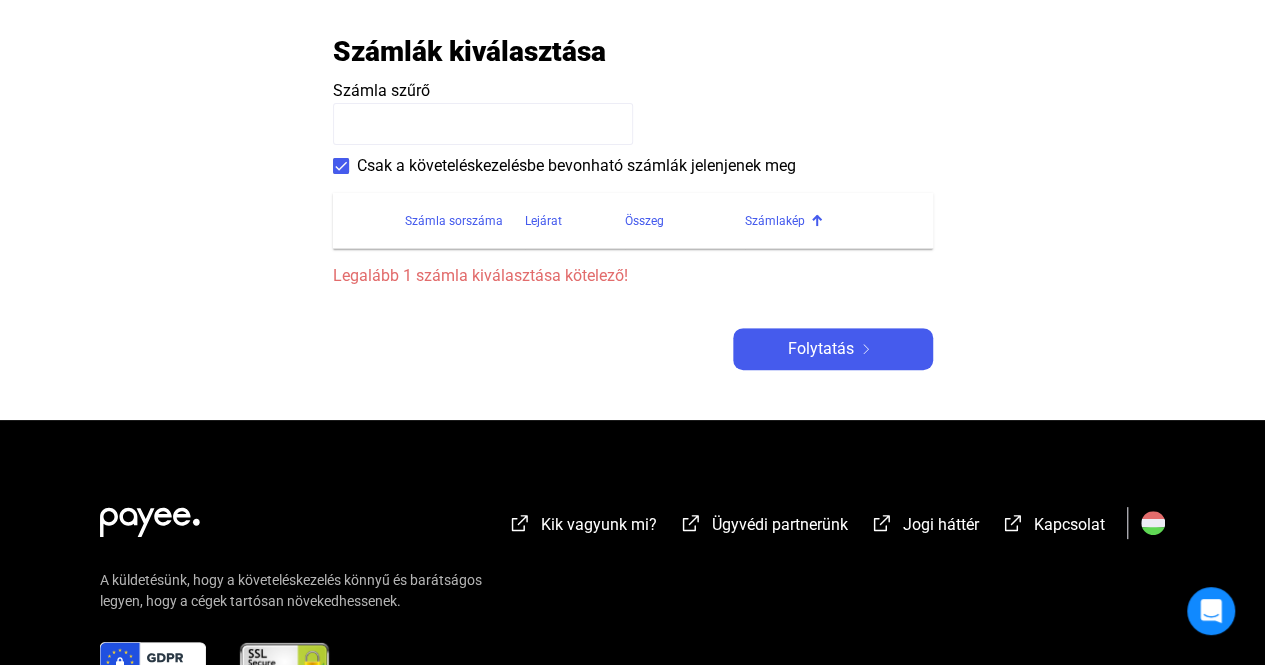 click on "Legalább 1 számla kiválasztása kötelező!" at bounding box center [633, 276] 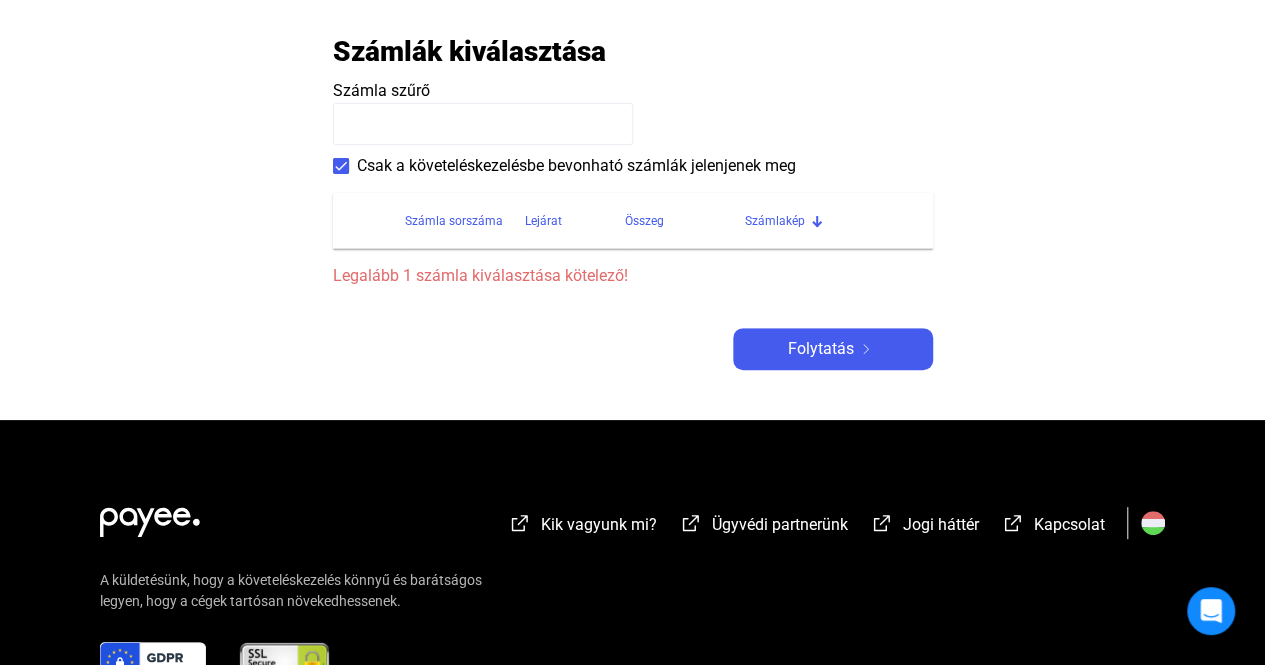 click at bounding box center (483, 124) 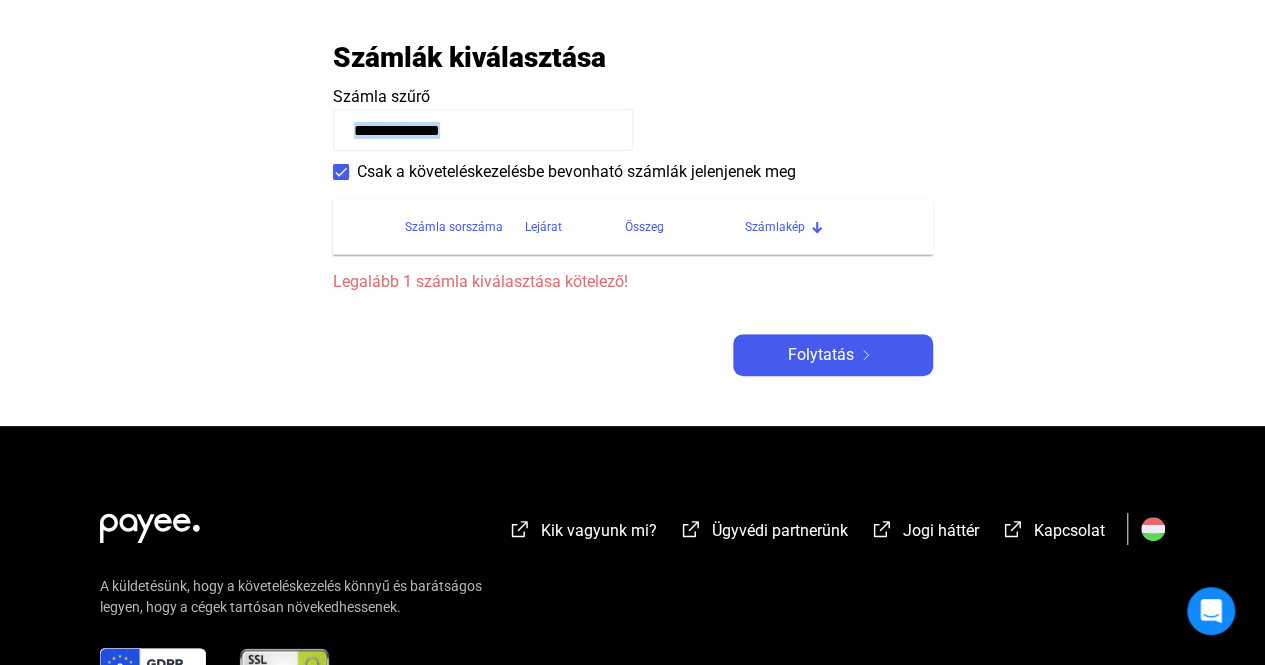 scroll, scrollTop: 100, scrollLeft: 0, axis: vertical 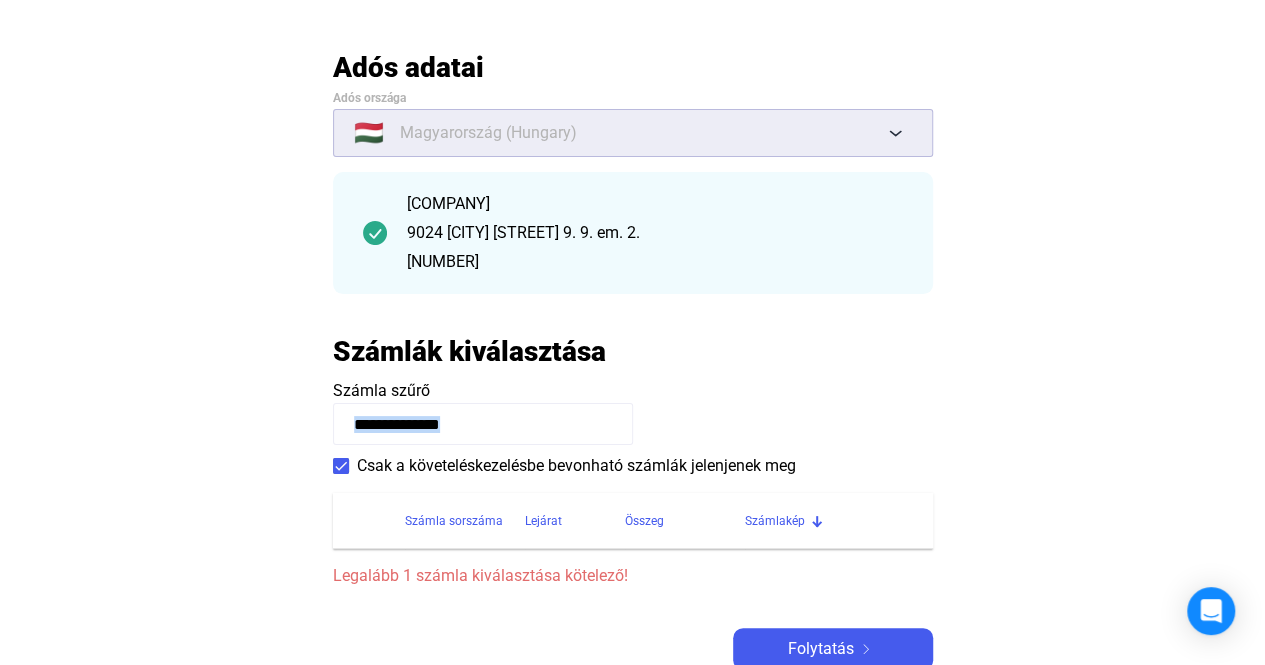 type on "**********" 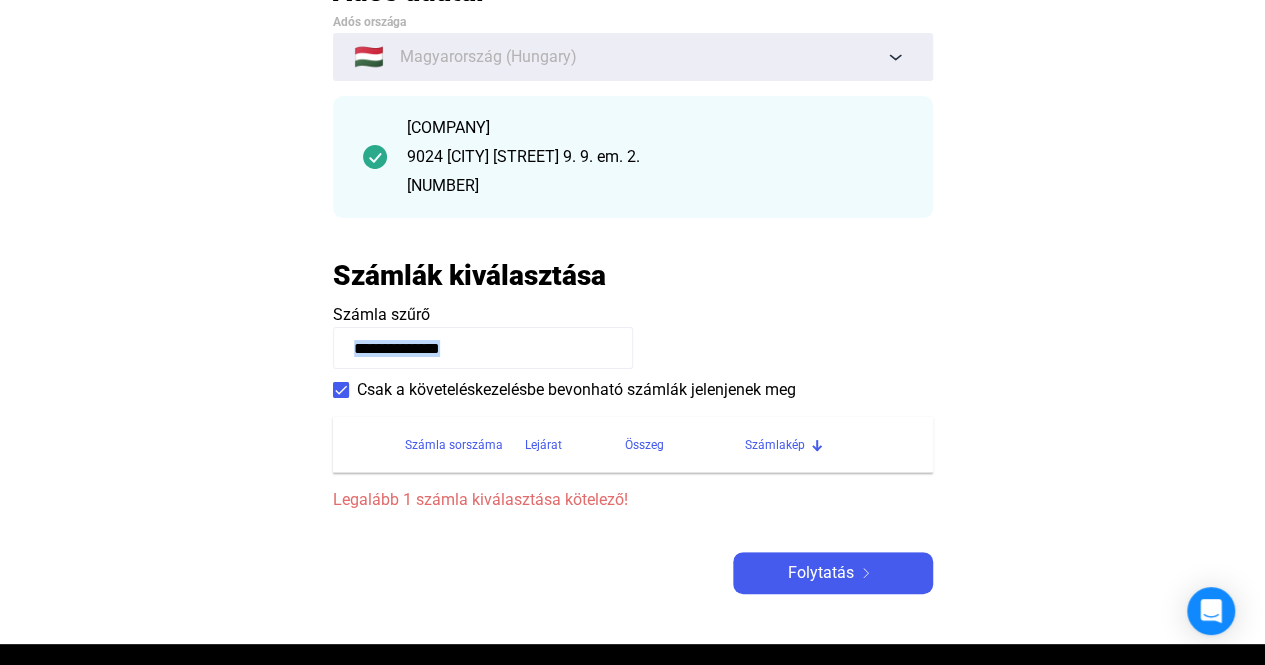 scroll, scrollTop: 300, scrollLeft: 0, axis: vertical 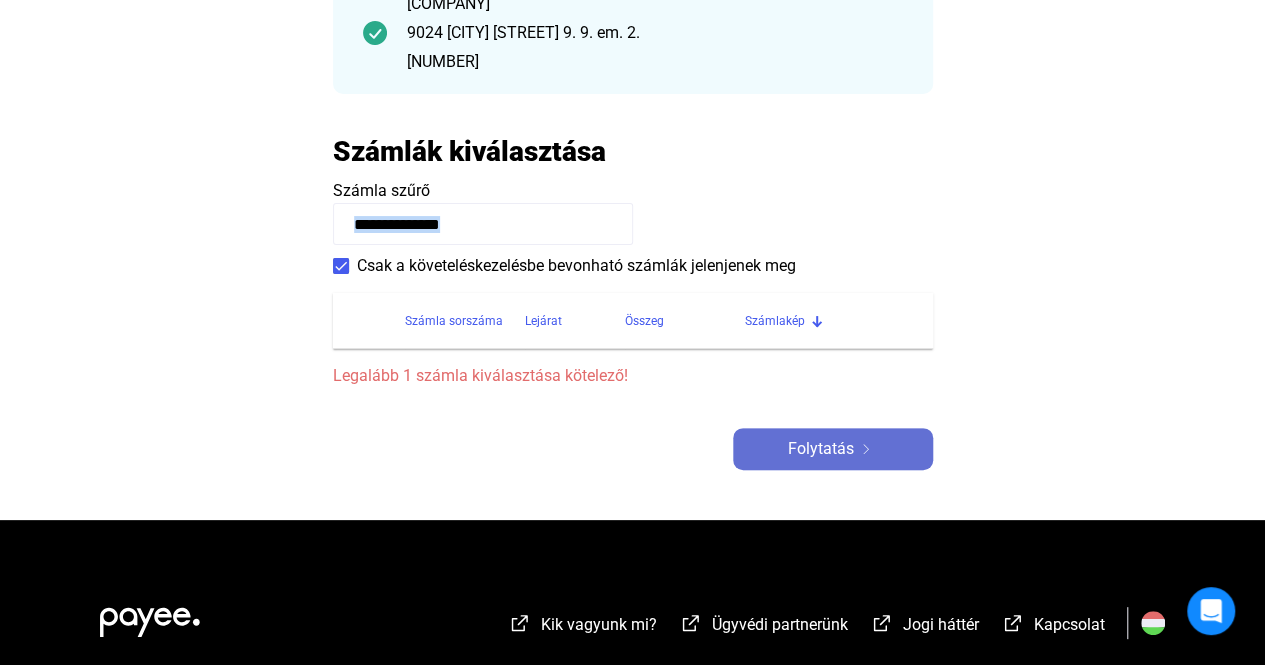 click on "Folytatás" at bounding box center (821, 449) 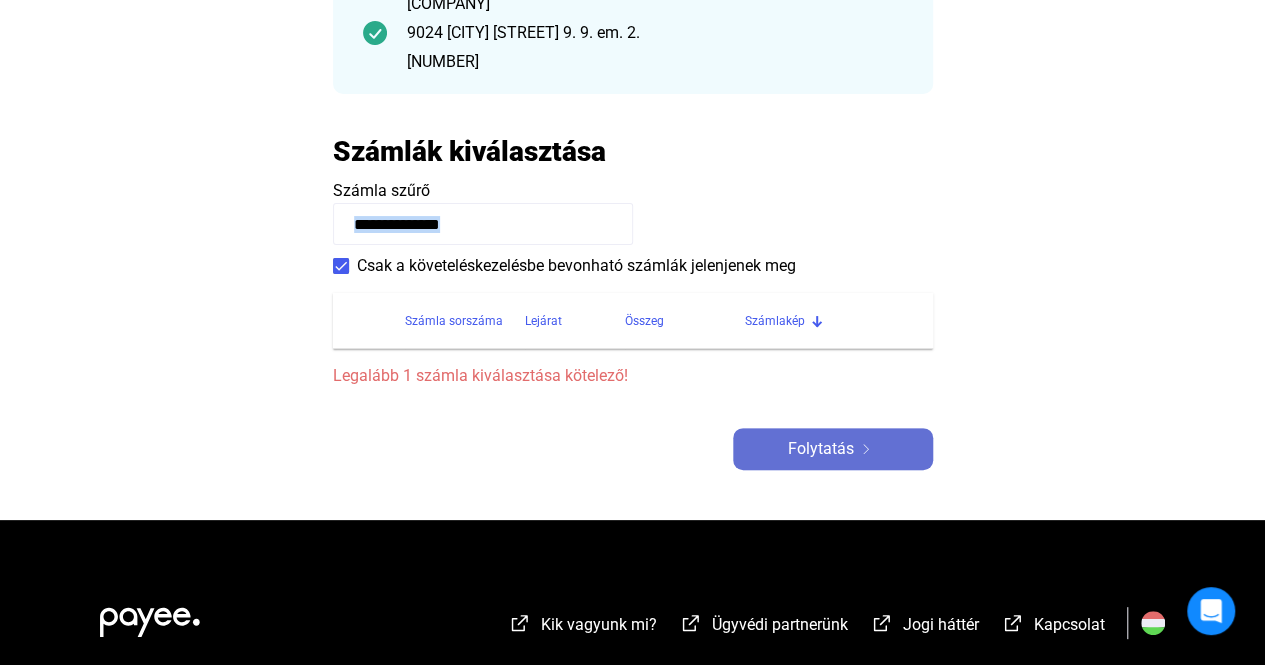 click on "Folytatás" at bounding box center (821, 449) 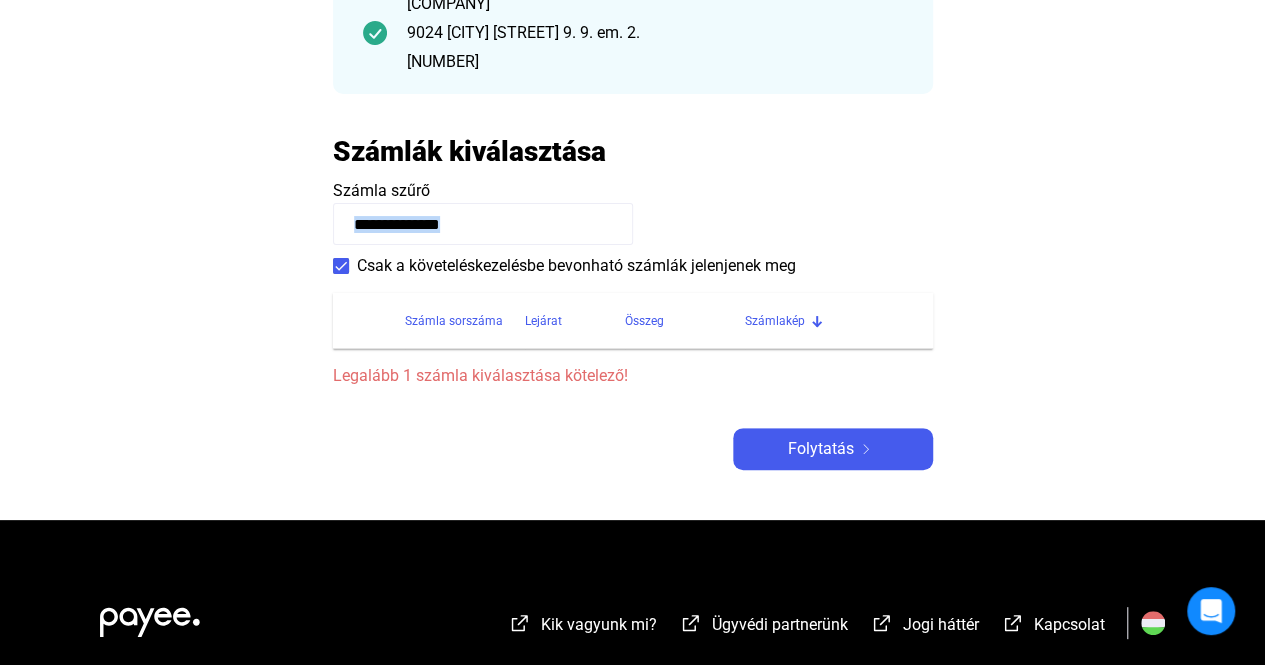 click on "Legalább 1 számla kiválasztása kötelező!" at bounding box center (633, 376) 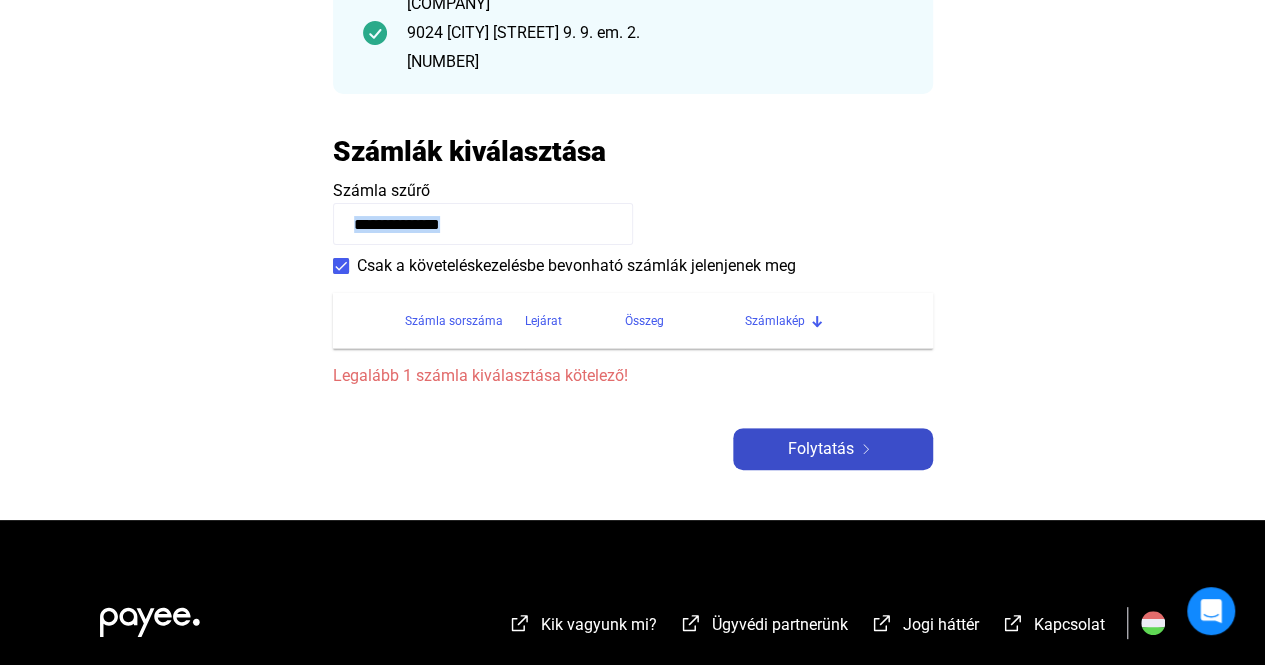 click on "Folytatás" at bounding box center (821, 449) 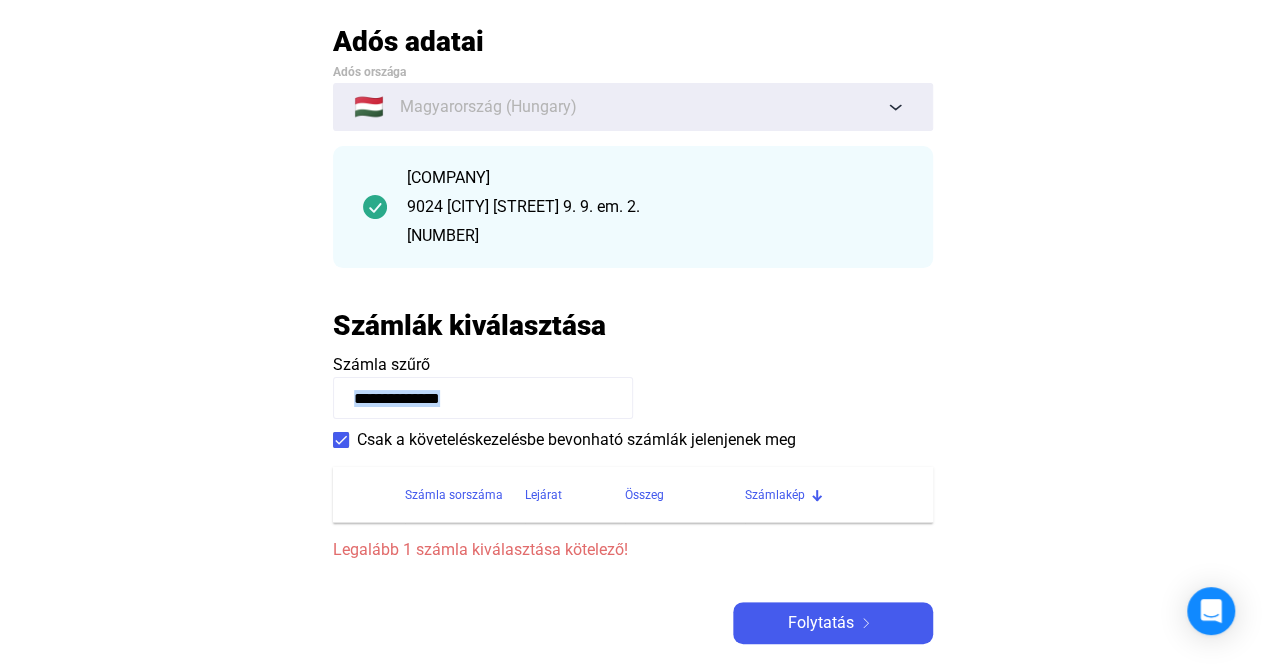 scroll, scrollTop: 0, scrollLeft: 0, axis: both 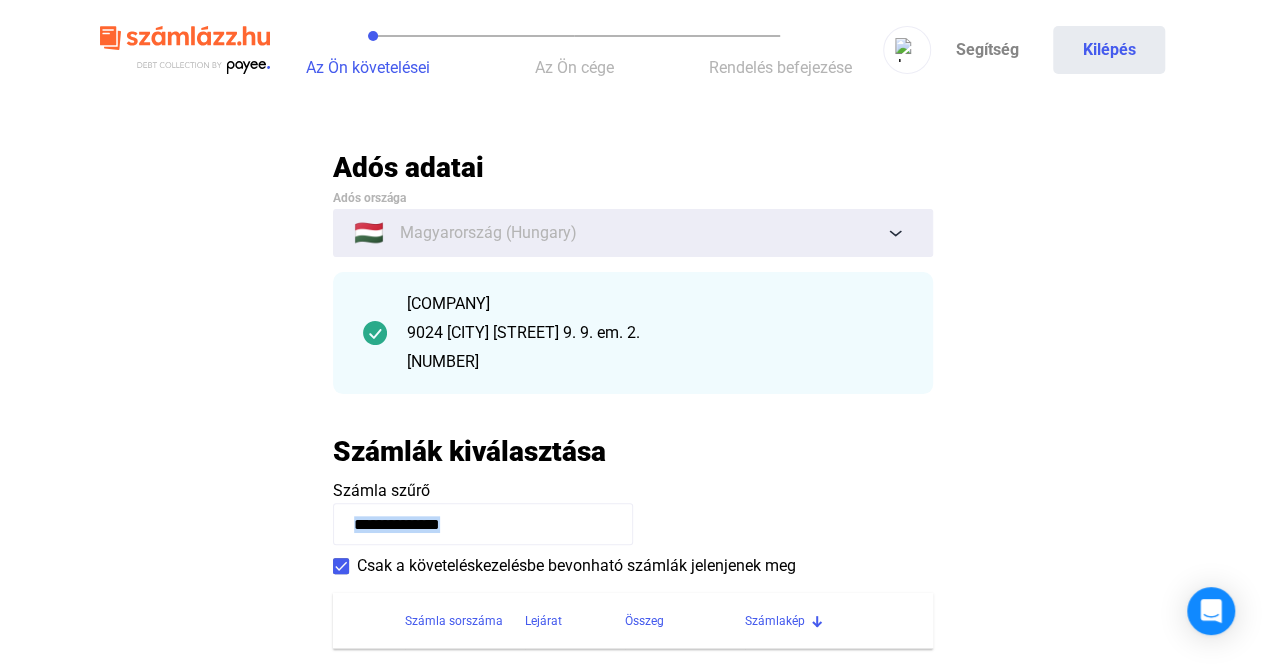 click on "9024 [CITY] [STREET] 9. 9. em. 2." at bounding box center (655, 333) 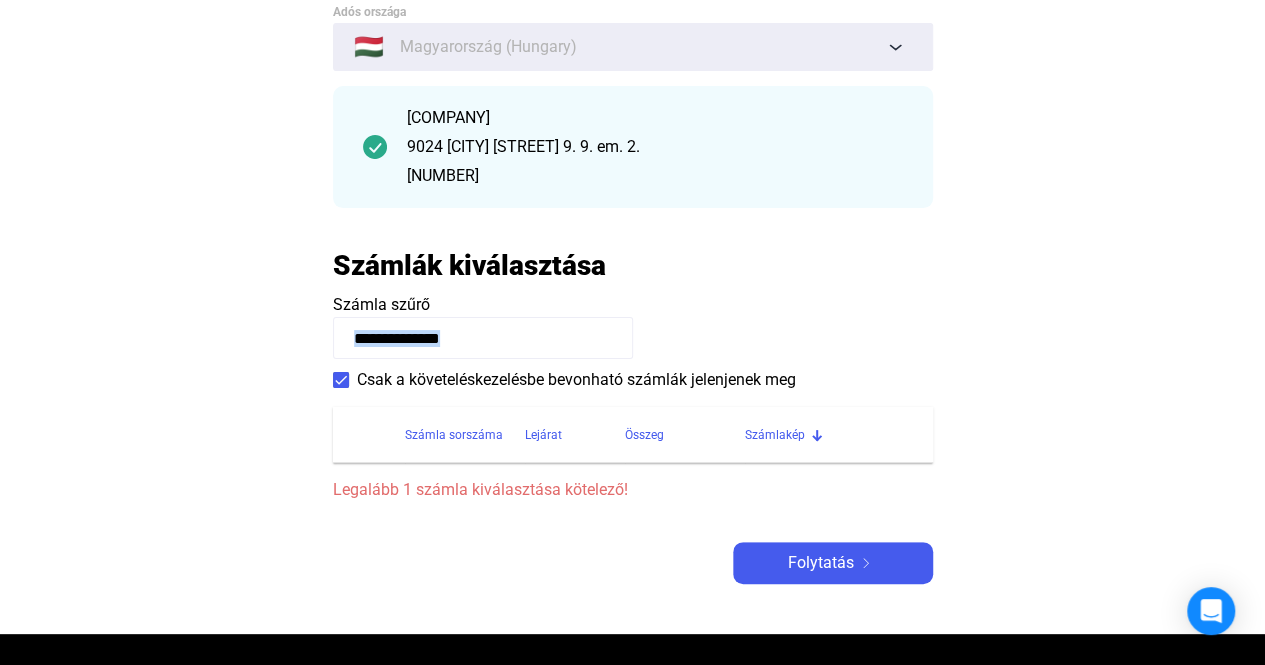 scroll, scrollTop: 400, scrollLeft: 0, axis: vertical 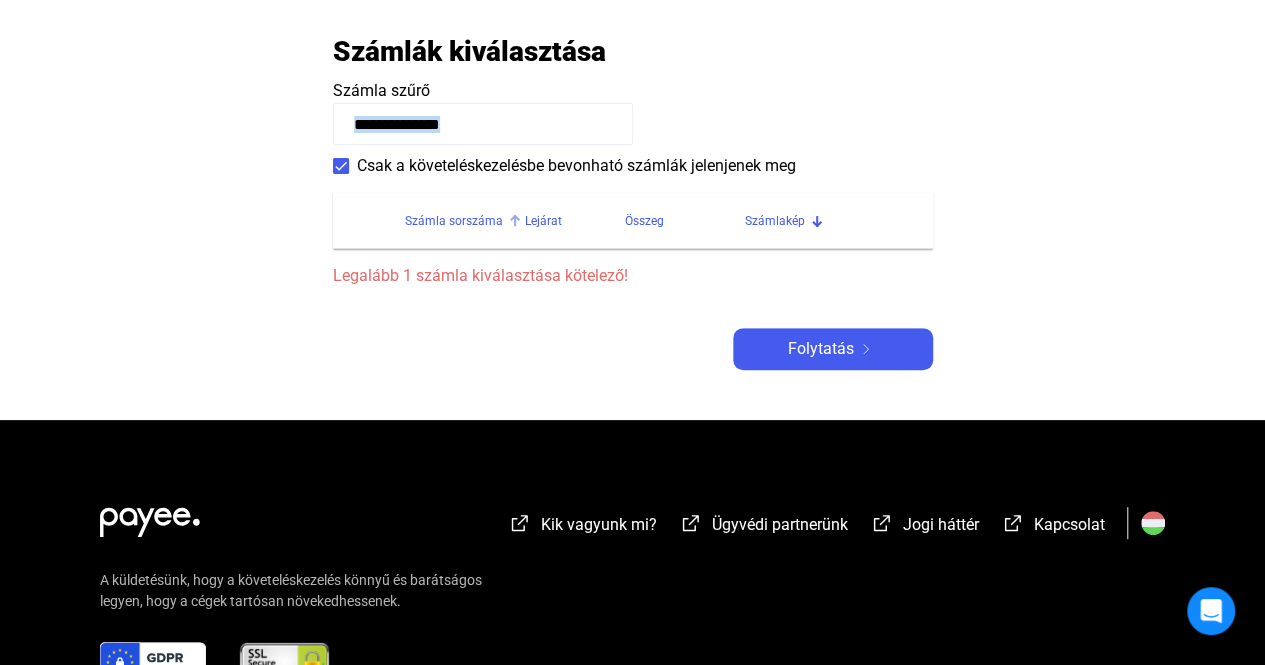 click on "Számla sorszáma" at bounding box center [454, 221] 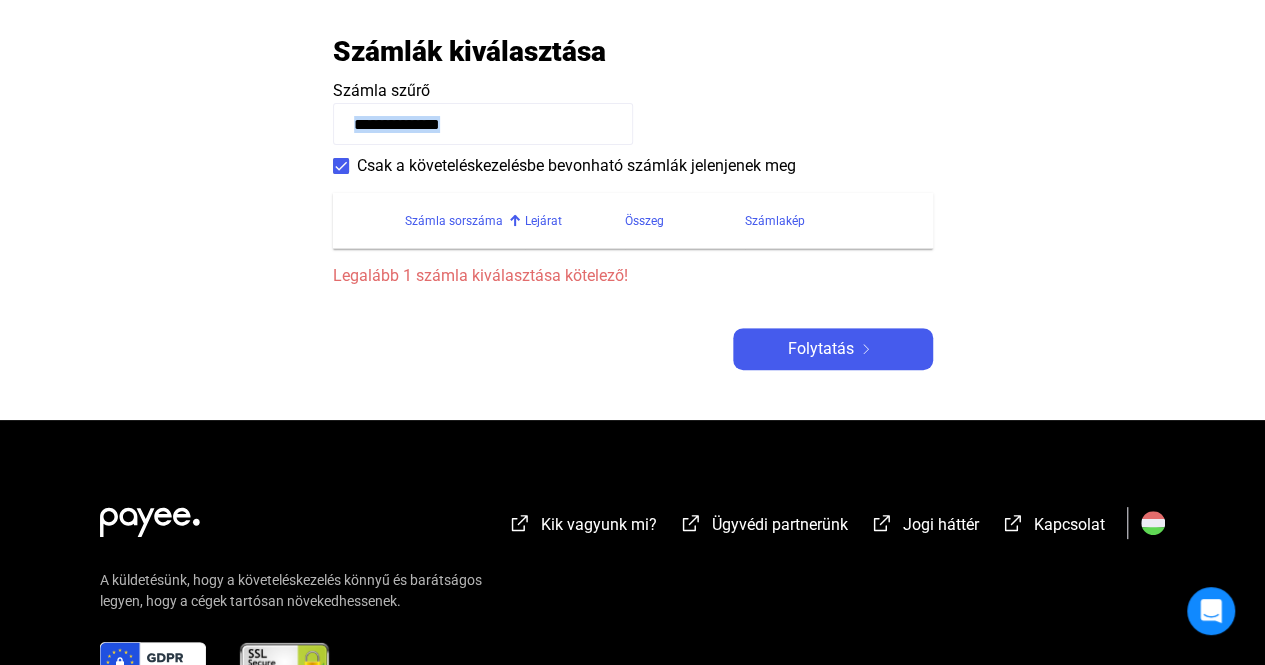 drag, startPoint x: 469, startPoint y: 217, endPoint x: 504, endPoint y: 220, distance: 35.128338 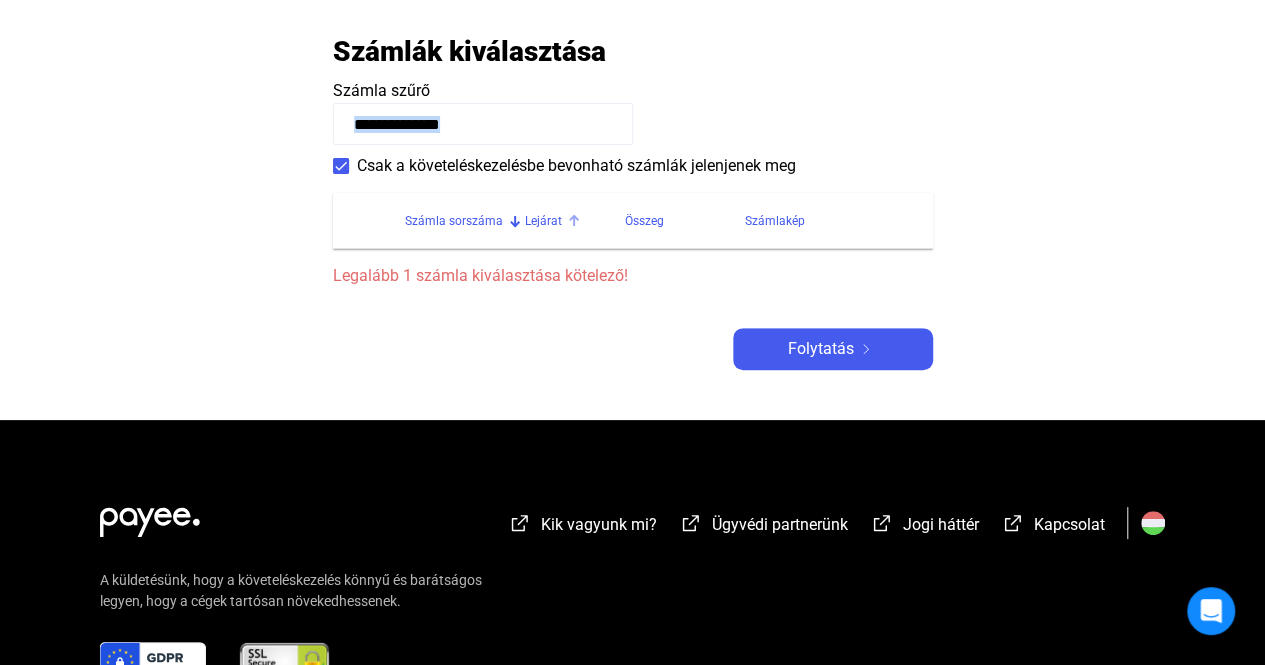 click on "Lejárat" at bounding box center [543, 221] 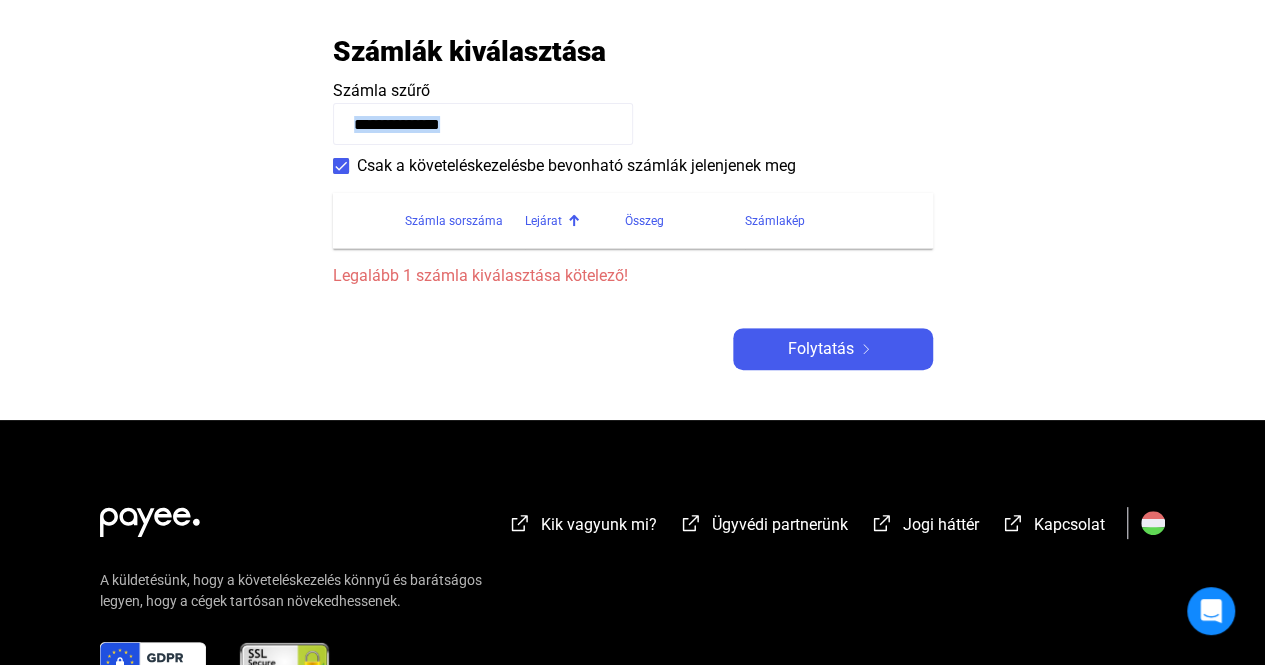 click at bounding box center [572, 218] 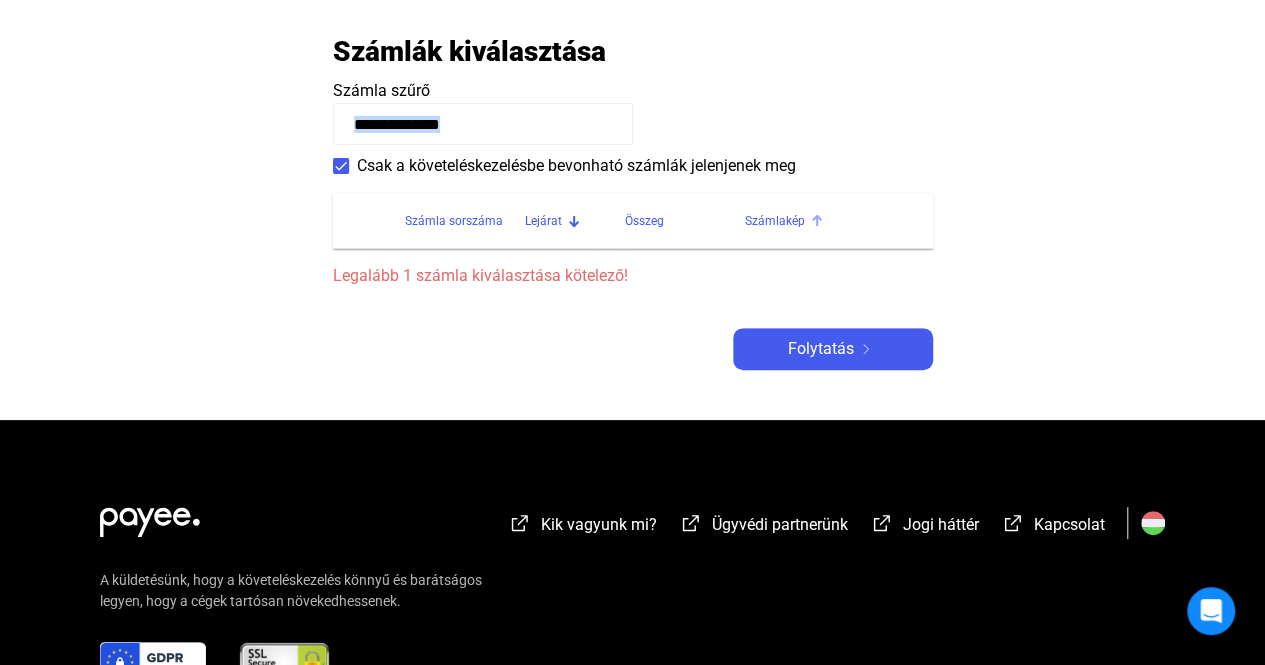drag, startPoint x: 793, startPoint y: 217, endPoint x: 802, endPoint y: 267, distance: 50.803543 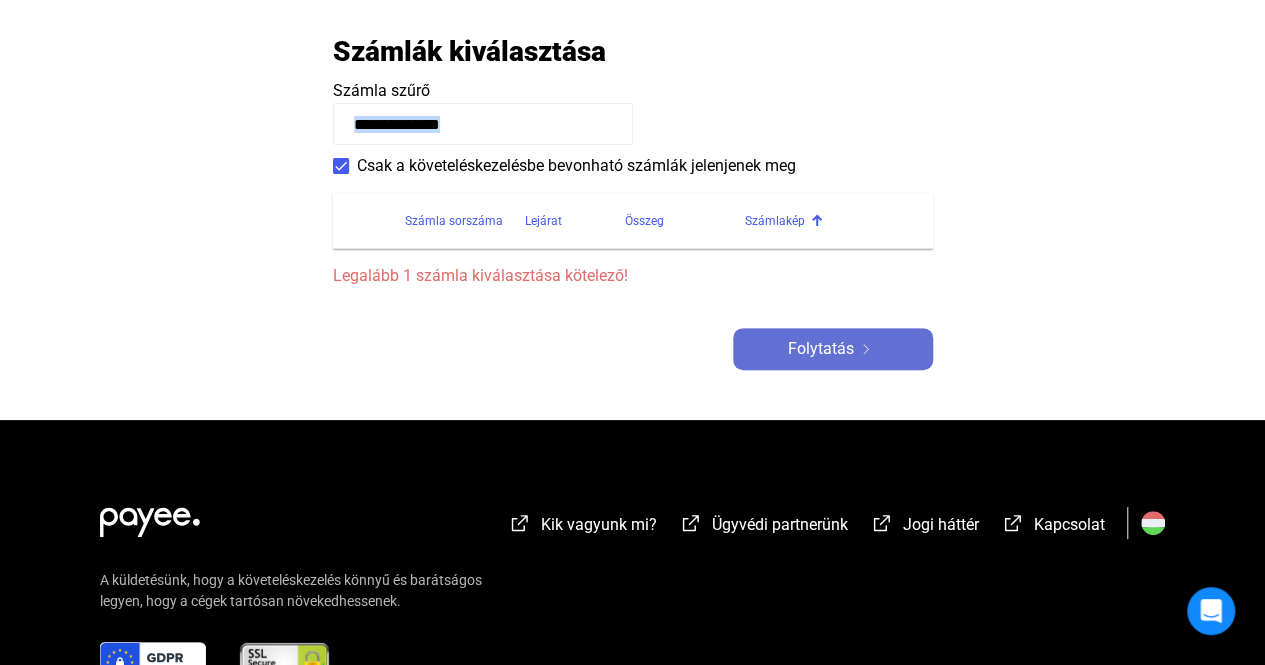 click on "Folytatás" at bounding box center [821, 349] 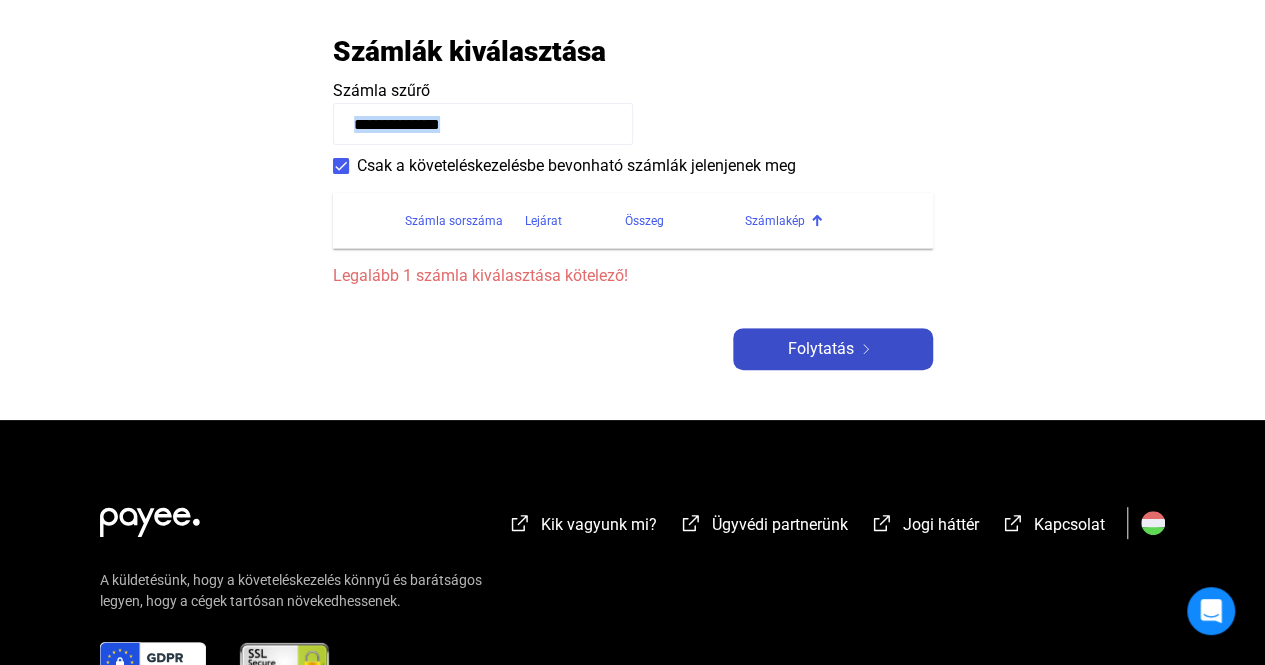 click on "Folytatás" at bounding box center (821, 349) 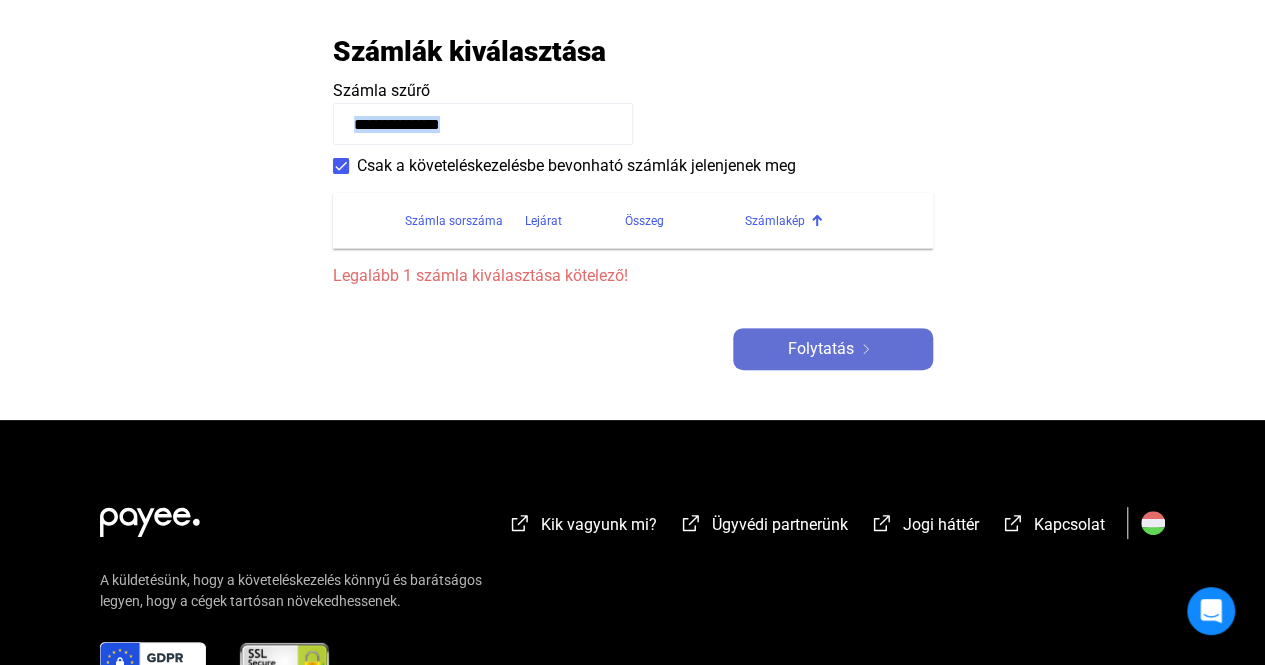 click on "Folytatás" at bounding box center (821, 349) 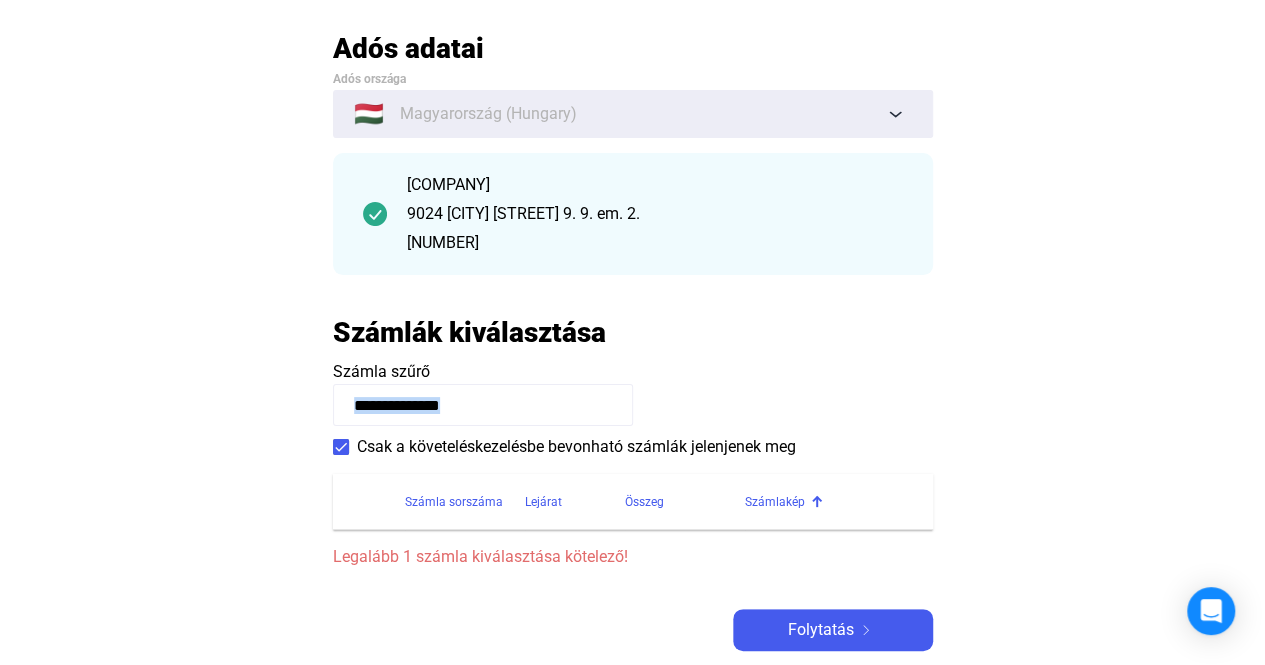 scroll, scrollTop: 300, scrollLeft: 0, axis: vertical 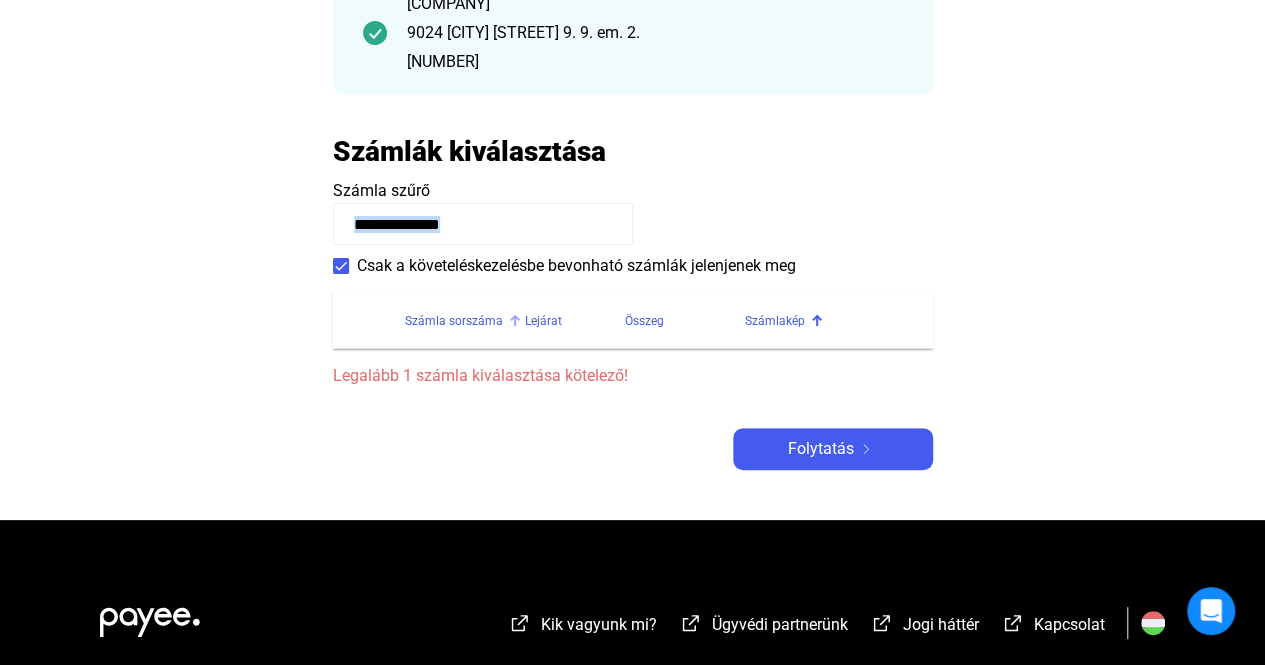 click on "Számla sorszáma" at bounding box center (454, 321) 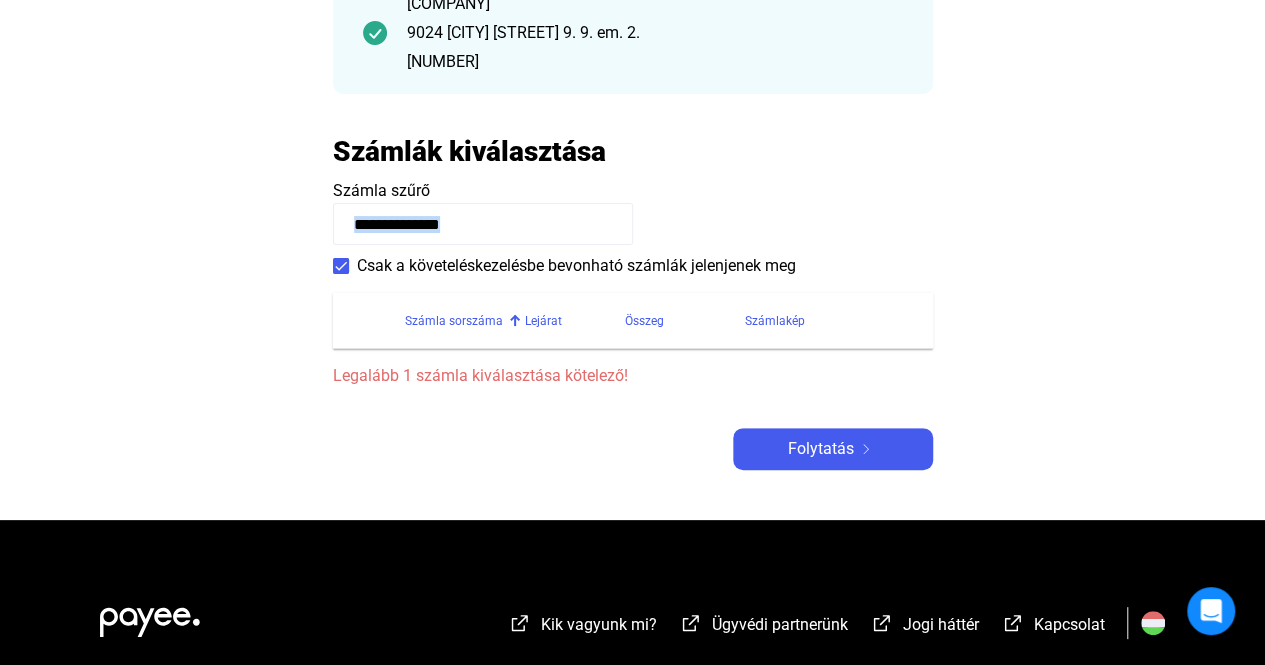 click on "Számla sorszáma" at bounding box center (454, 321) 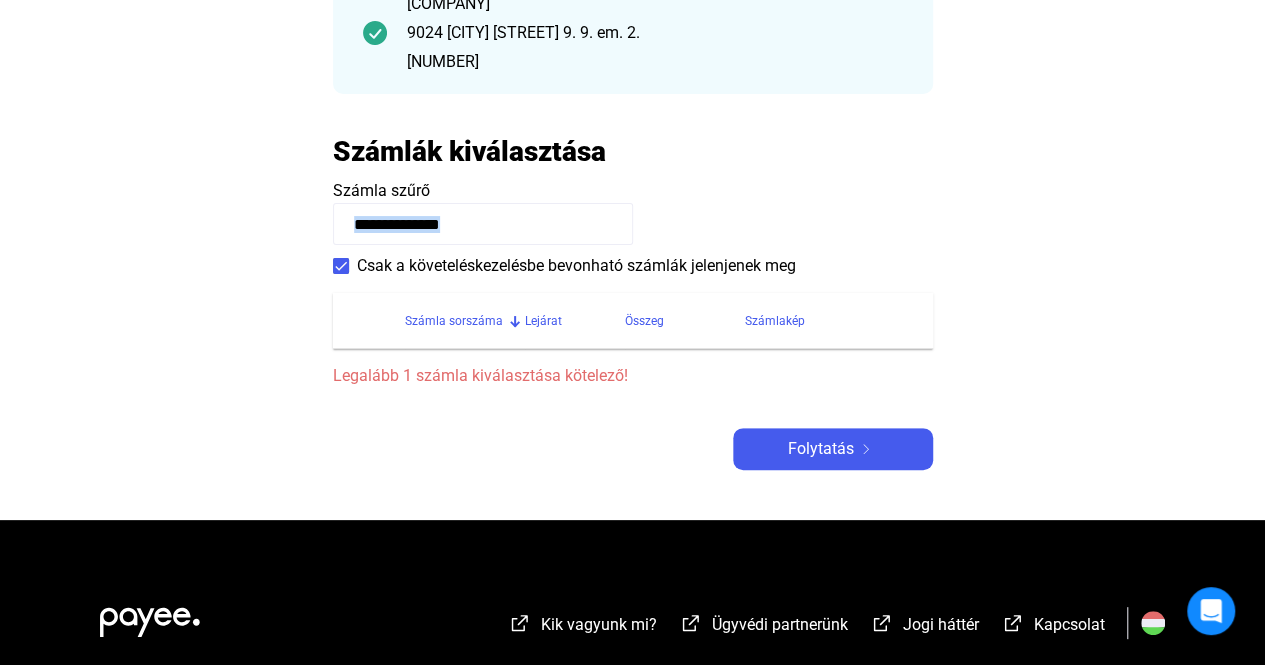 click at bounding box center (515, 321) 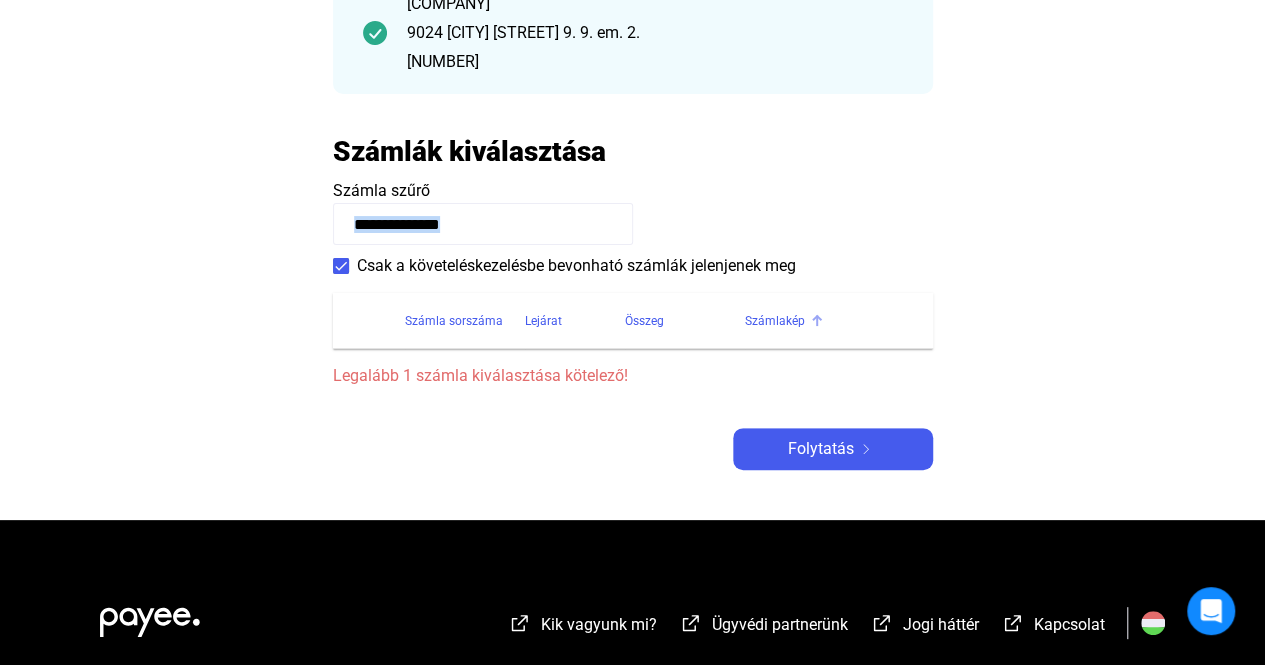 click on "Számlakép" at bounding box center [827, 321] 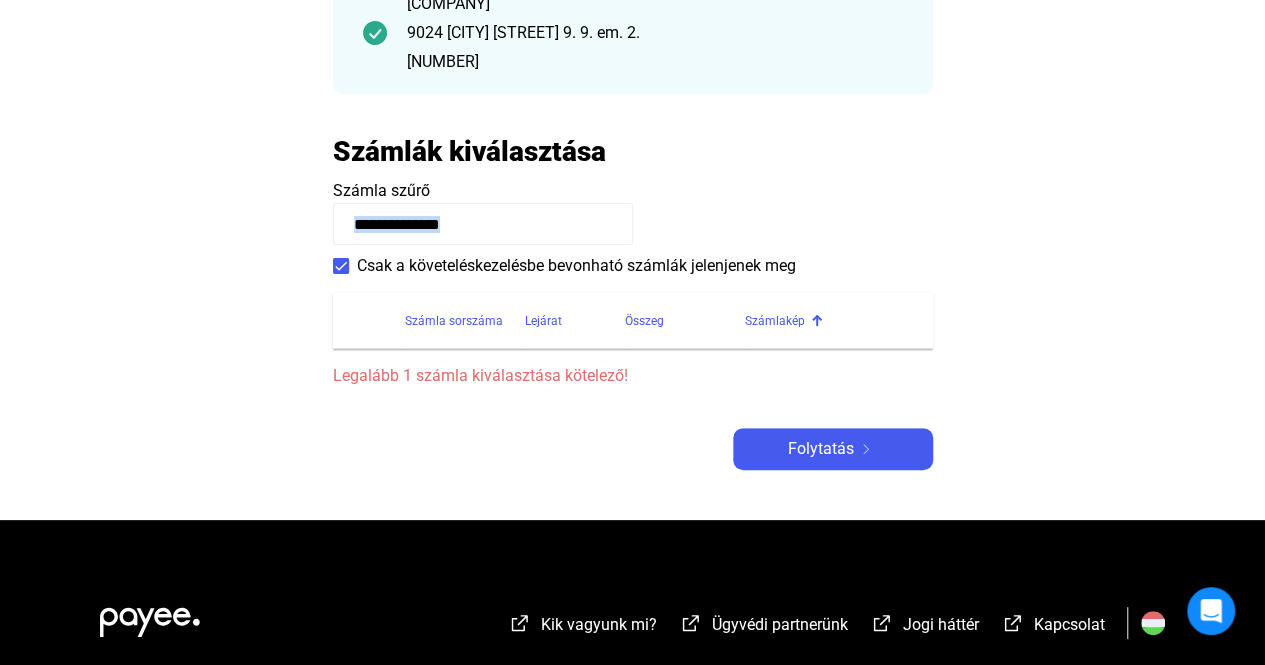 drag, startPoint x: 879, startPoint y: 322, endPoint x: 867, endPoint y: 322, distance: 12 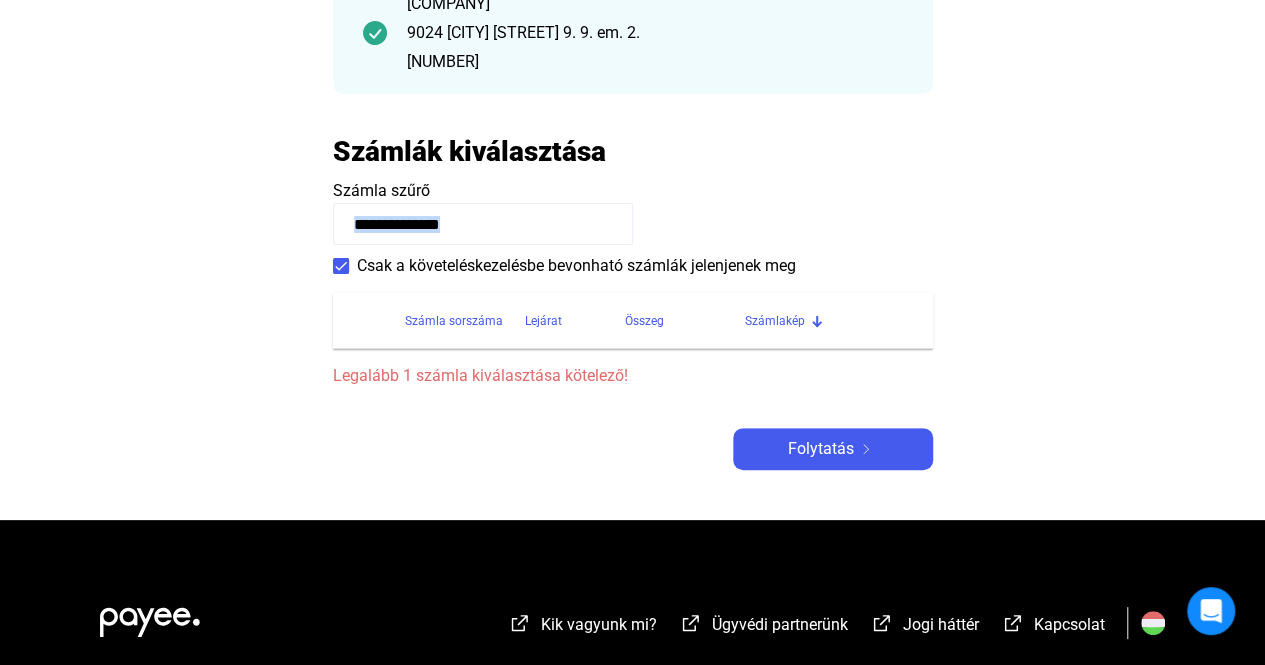 drag, startPoint x: 552, startPoint y: 323, endPoint x: 1095, endPoint y: 350, distance: 543.67084 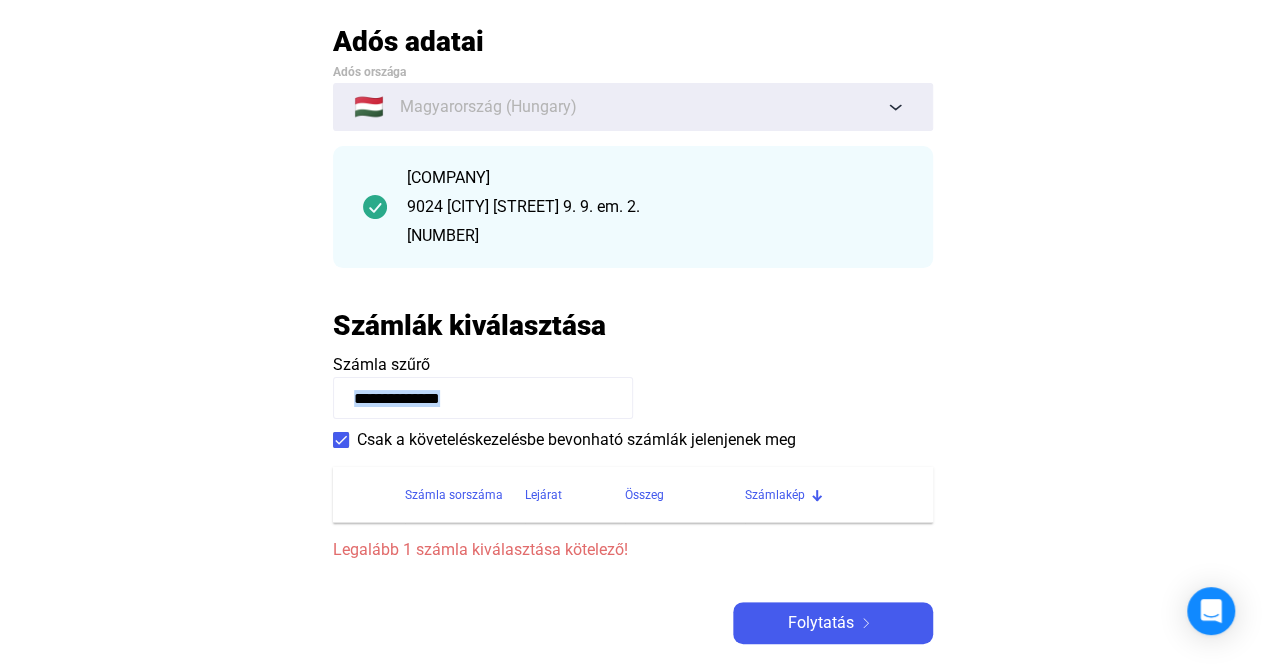 scroll, scrollTop: 100, scrollLeft: 0, axis: vertical 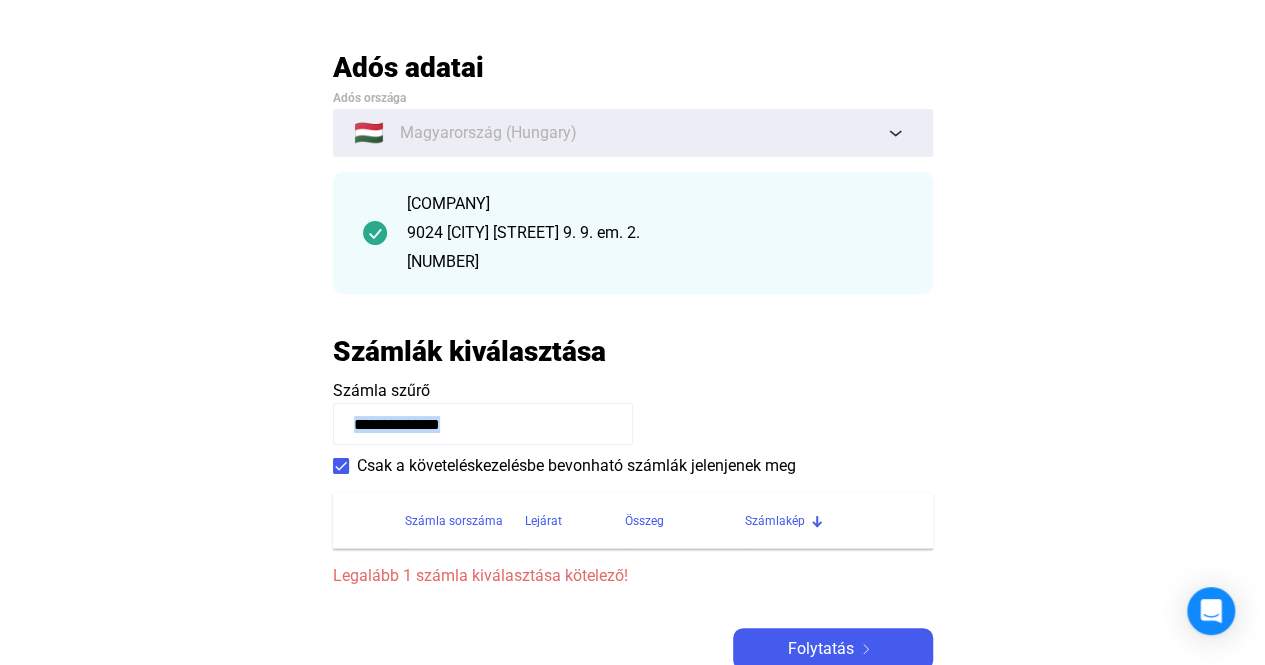 click on "**********" at bounding box center (483, 424) 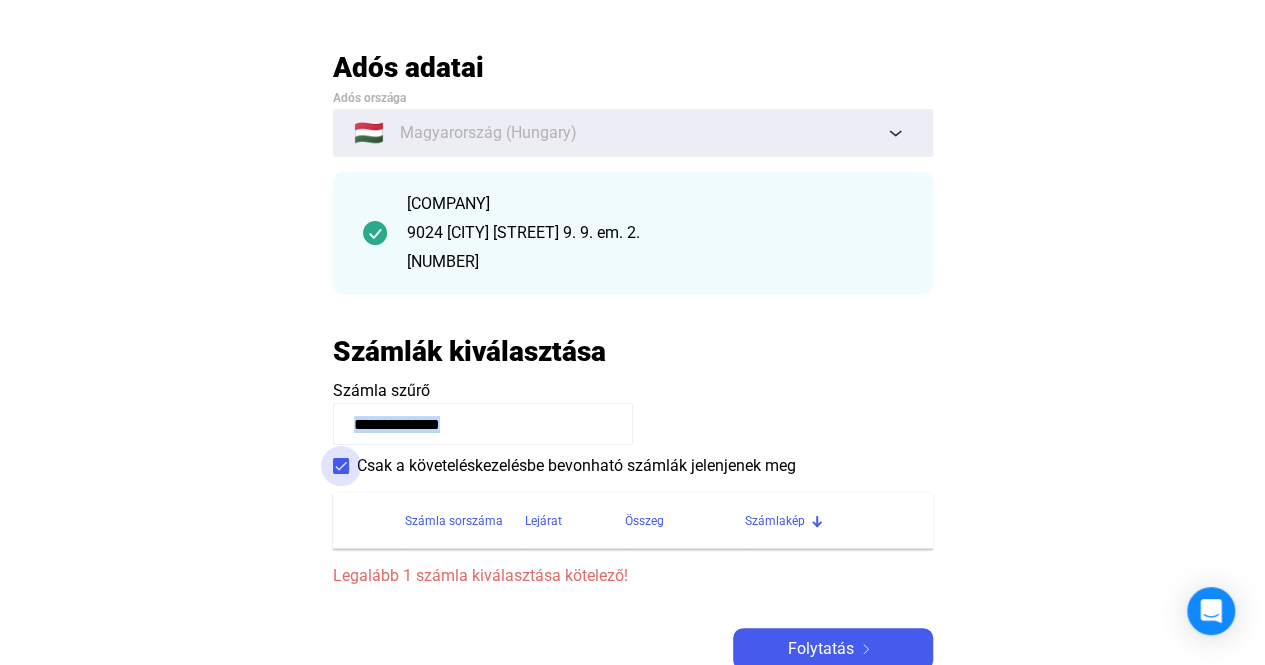 click at bounding box center (341, 466) 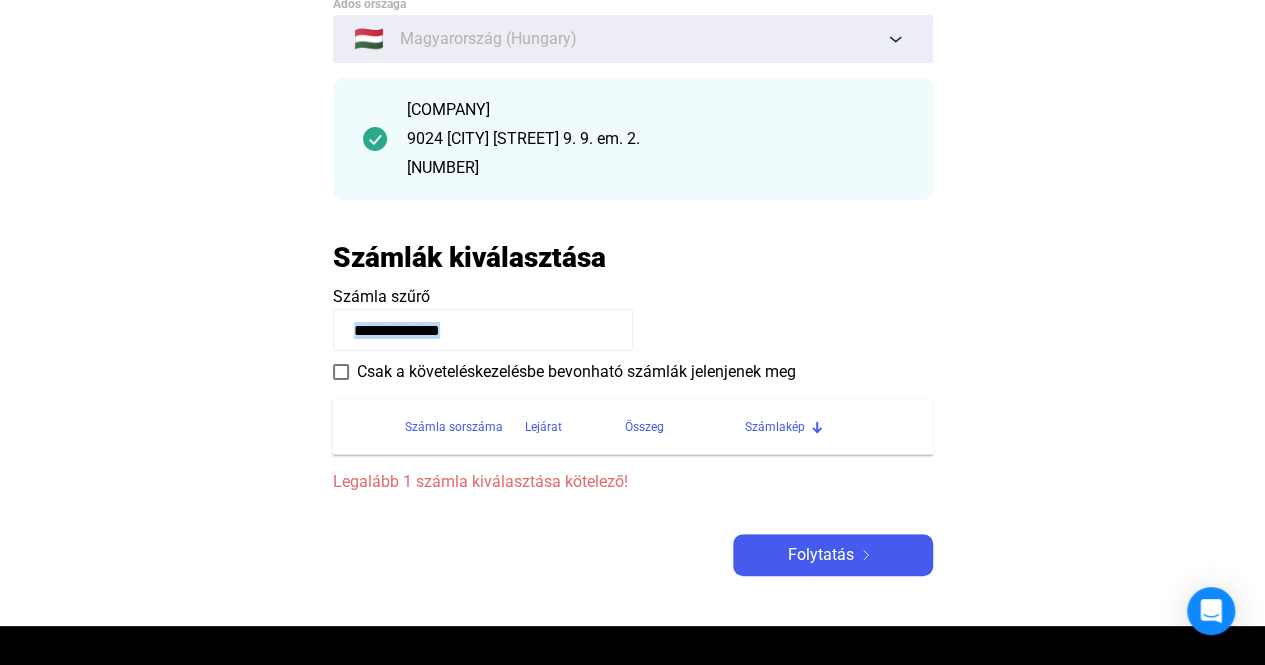 scroll, scrollTop: 300, scrollLeft: 0, axis: vertical 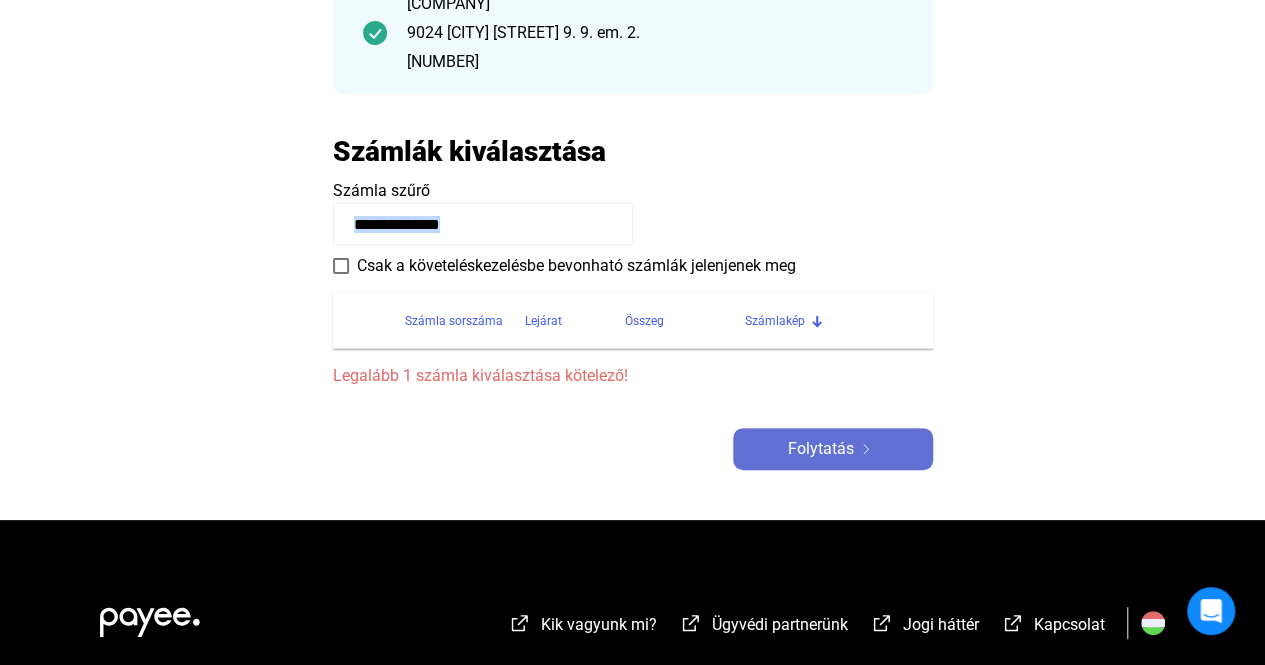 click on "Folytatás" at bounding box center (821, 449) 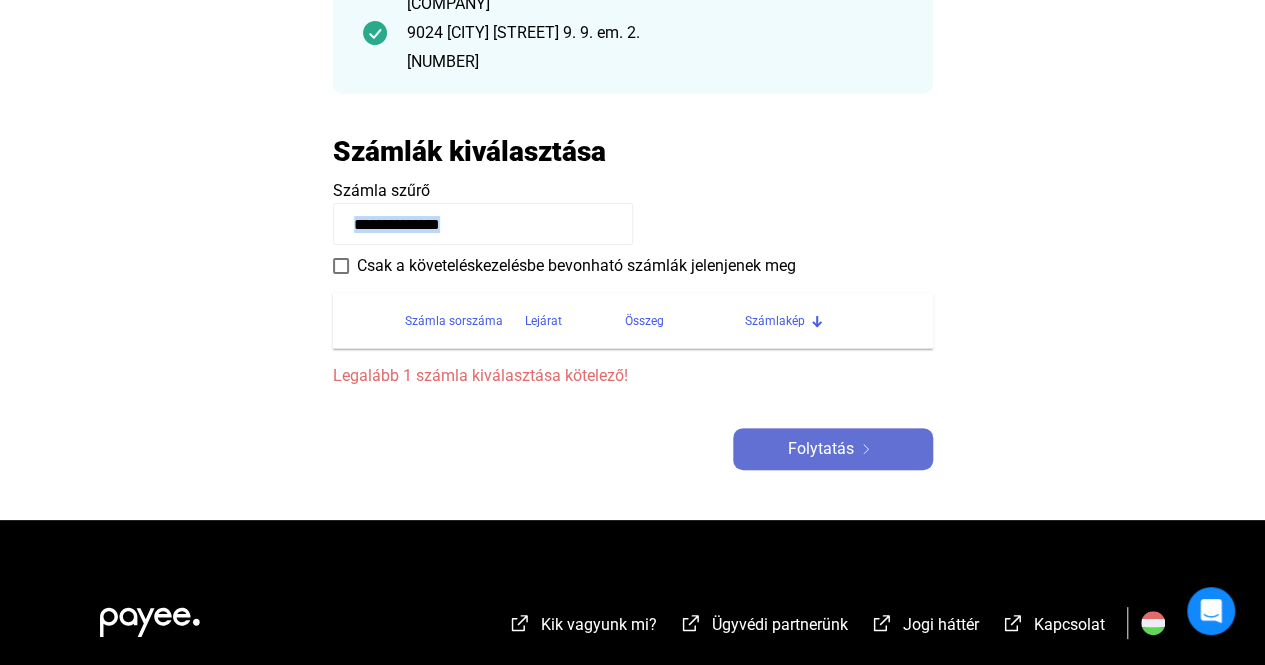 click on "Folytatás" at bounding box center (821, 449) 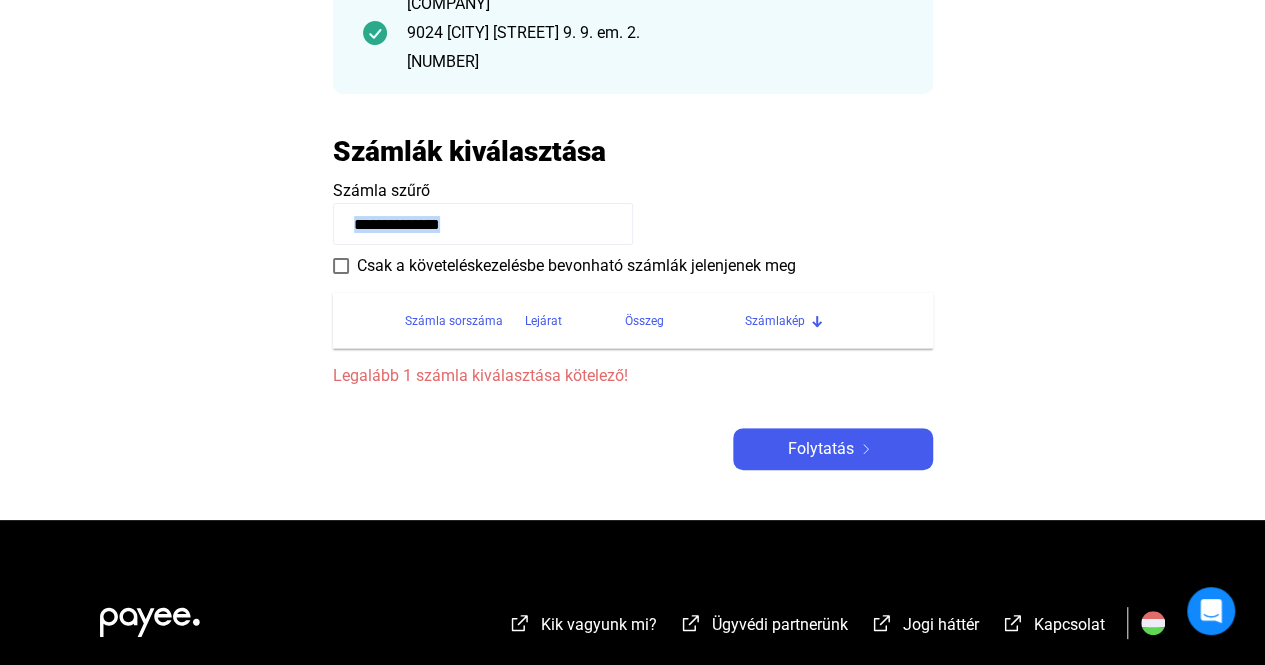 click at bounding box center [341, 266] 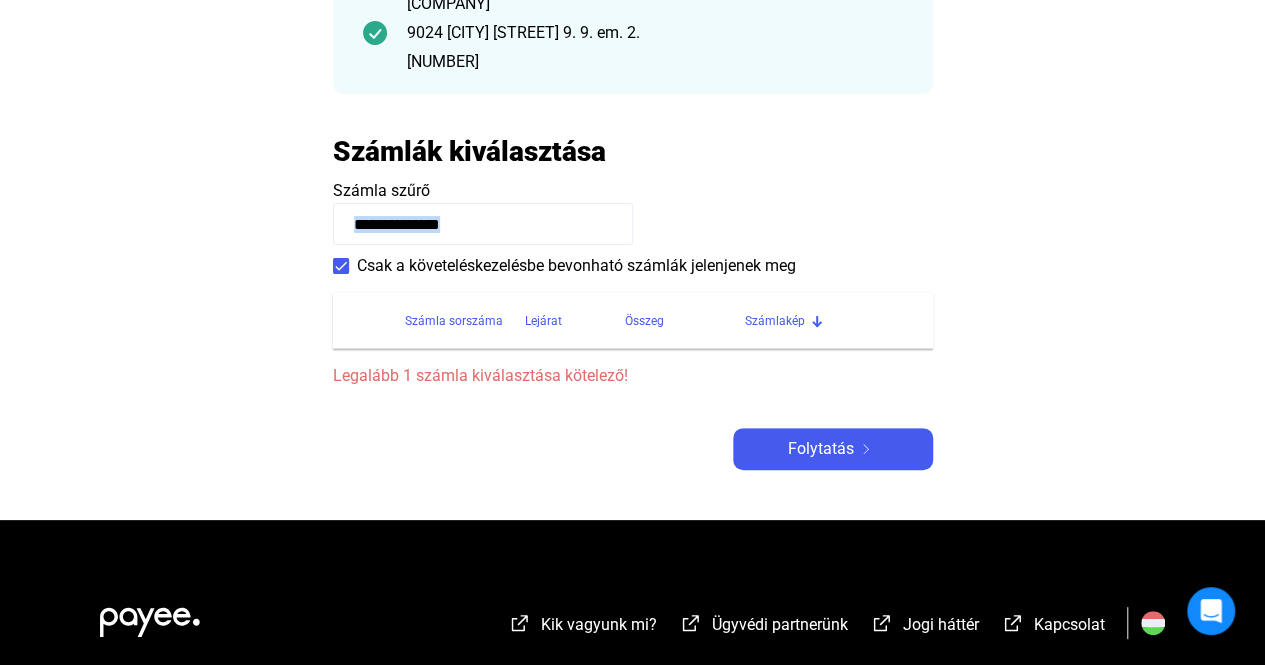 drag, startPoint x: 512, startPoint y: 213, endPoint x: 613, endPoint y: 311, distance: 140.73024 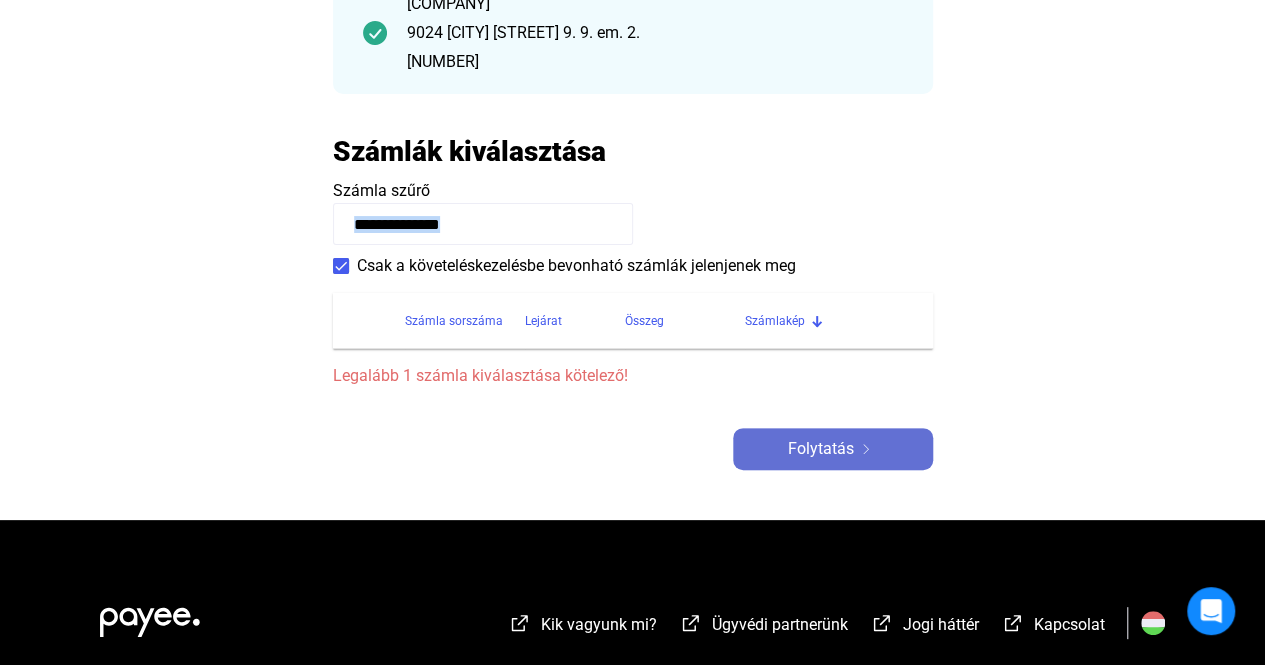 click on "Folytatás" at bounding box center [821, 449] 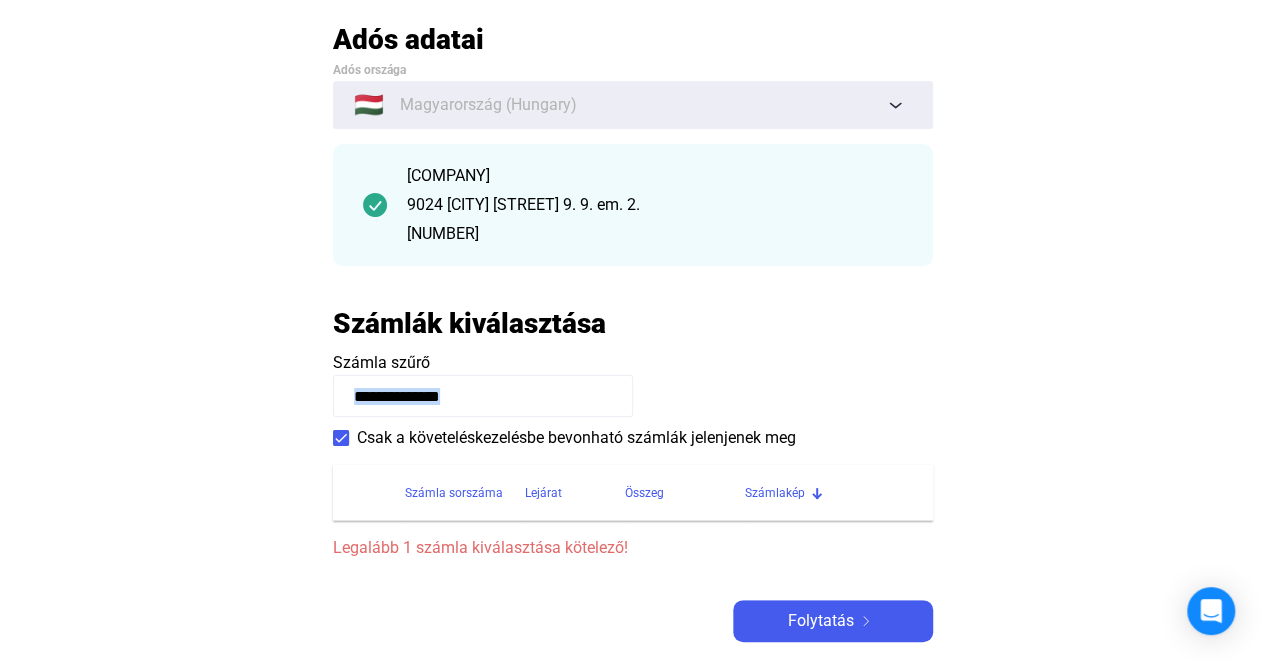 scroll, scrollTop: 0, scrollLeft: 0, axis: both 